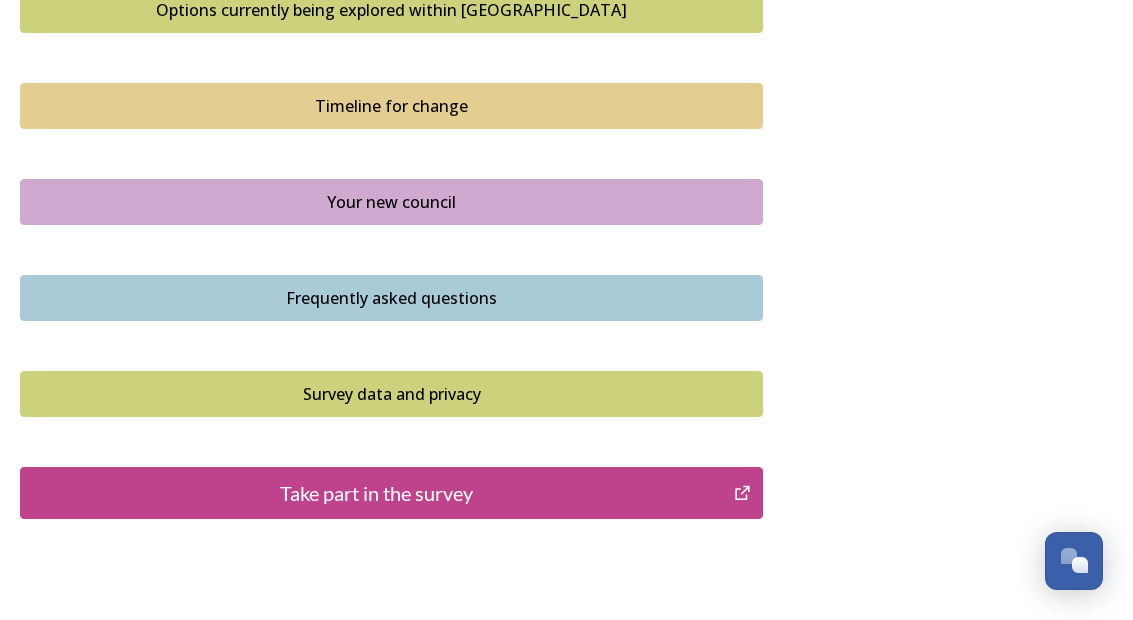 scroll, scrollTop: 1450, scrollLeft: 0, axis: vertical 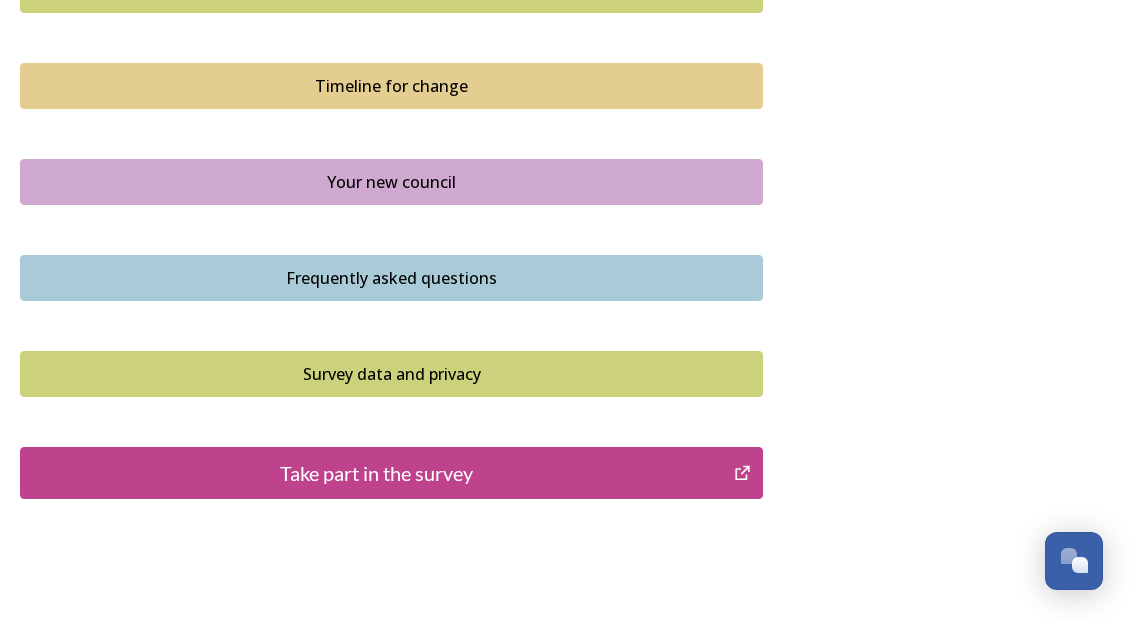click on "Take part in the survey" at bounding box center (377, 473) 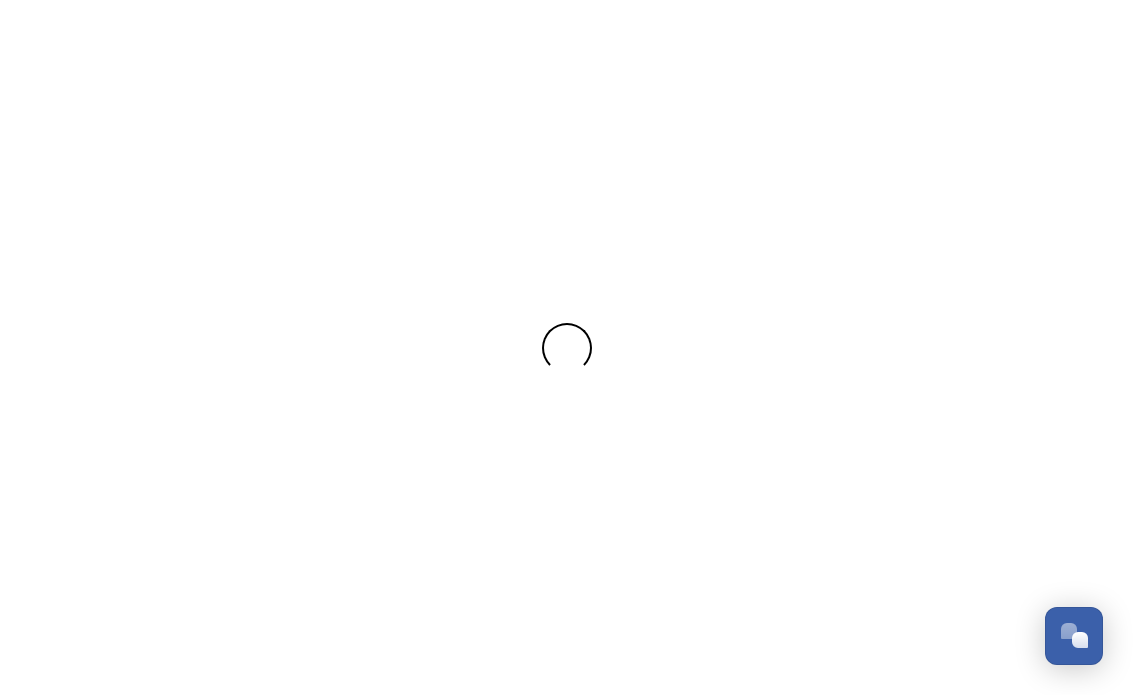 scroll, scrollTop: 0, scrollLeft: 0, axis: both 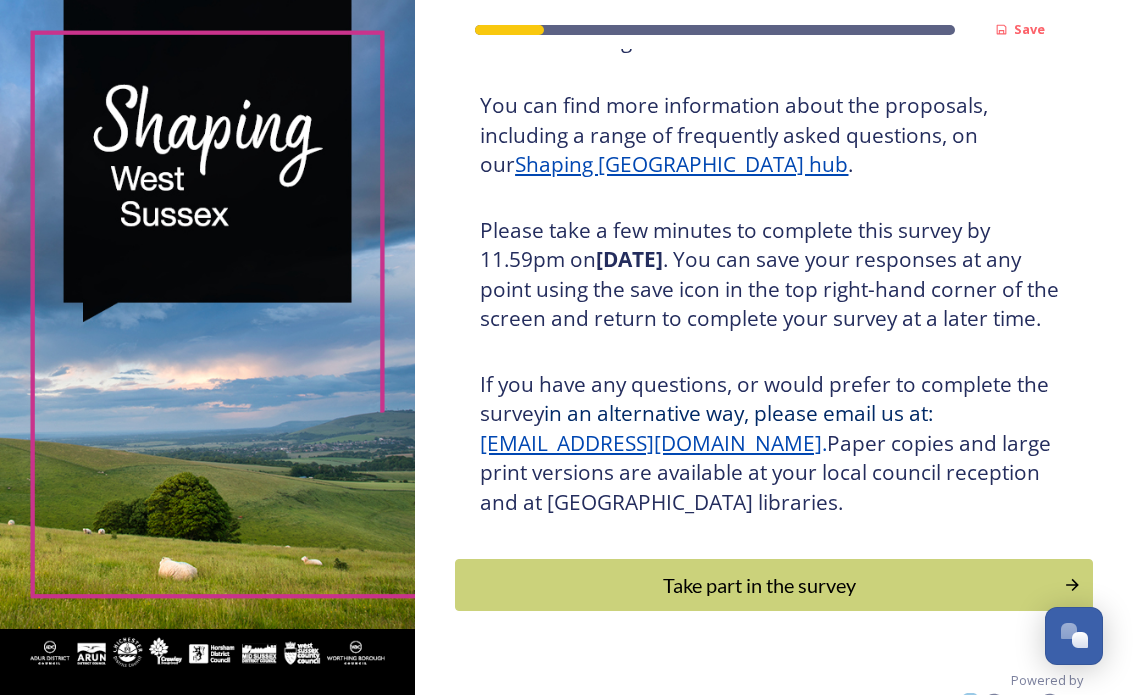 click on "Take part in the survey" at bounding box center [759, 585] 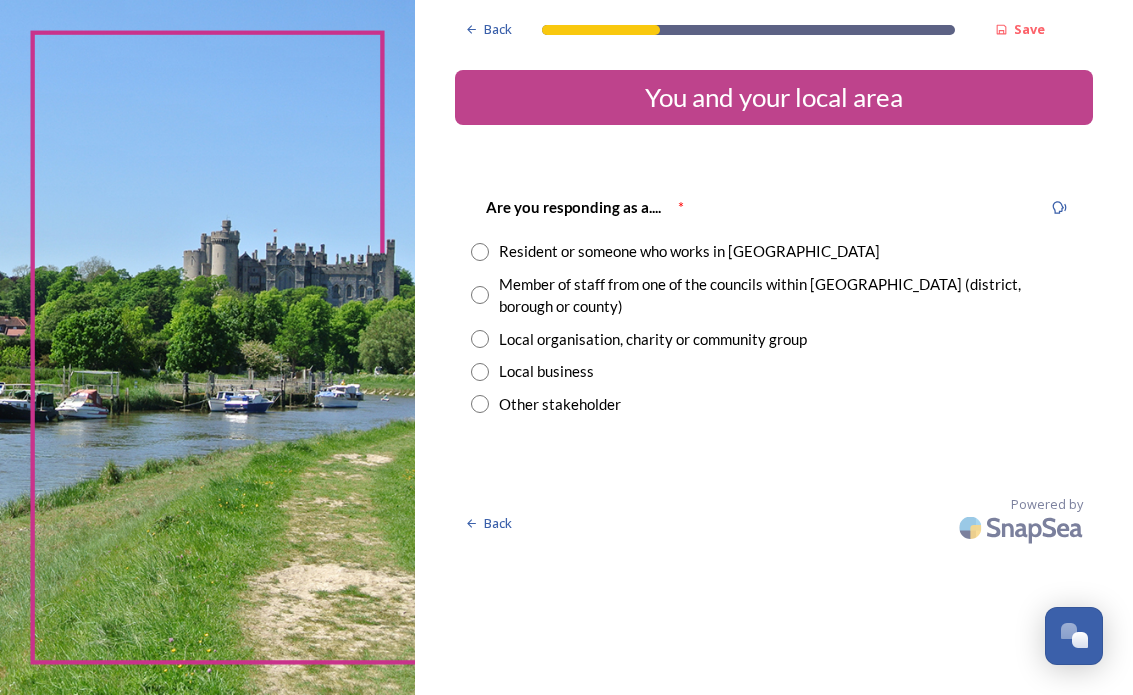 click on "Resident or someone who works in [GEOGRAPHIC_DATA]" at bounding box center (689, 251) 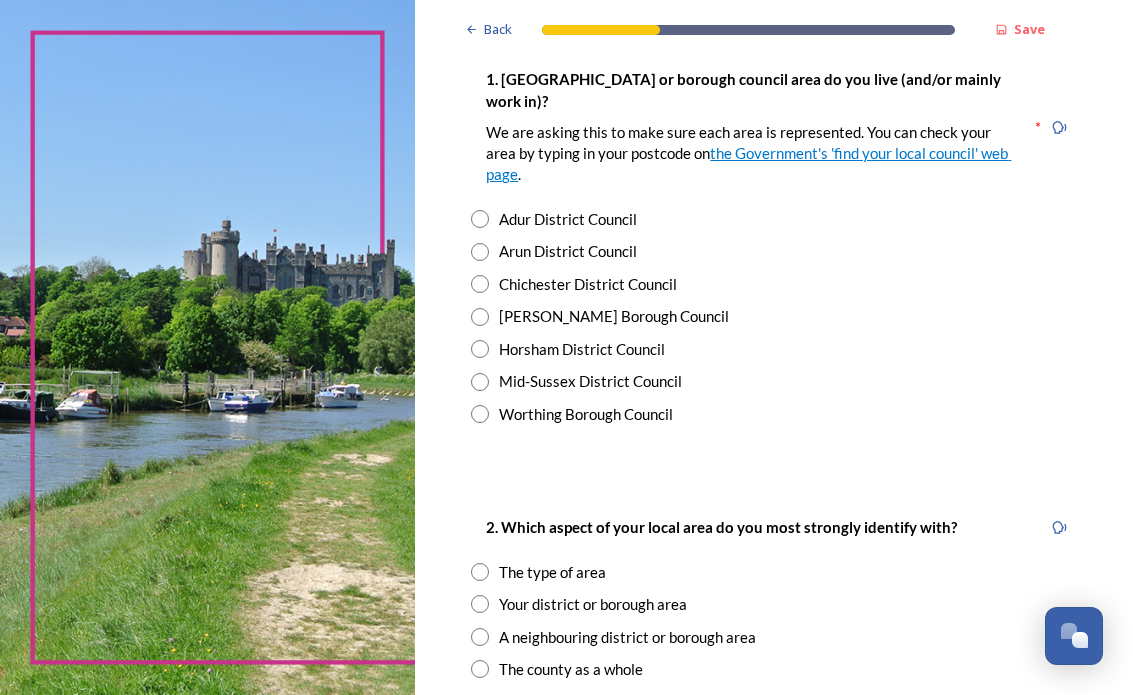 scroll, scrollTop: 443, scrollLeft: 0, axis: vertical 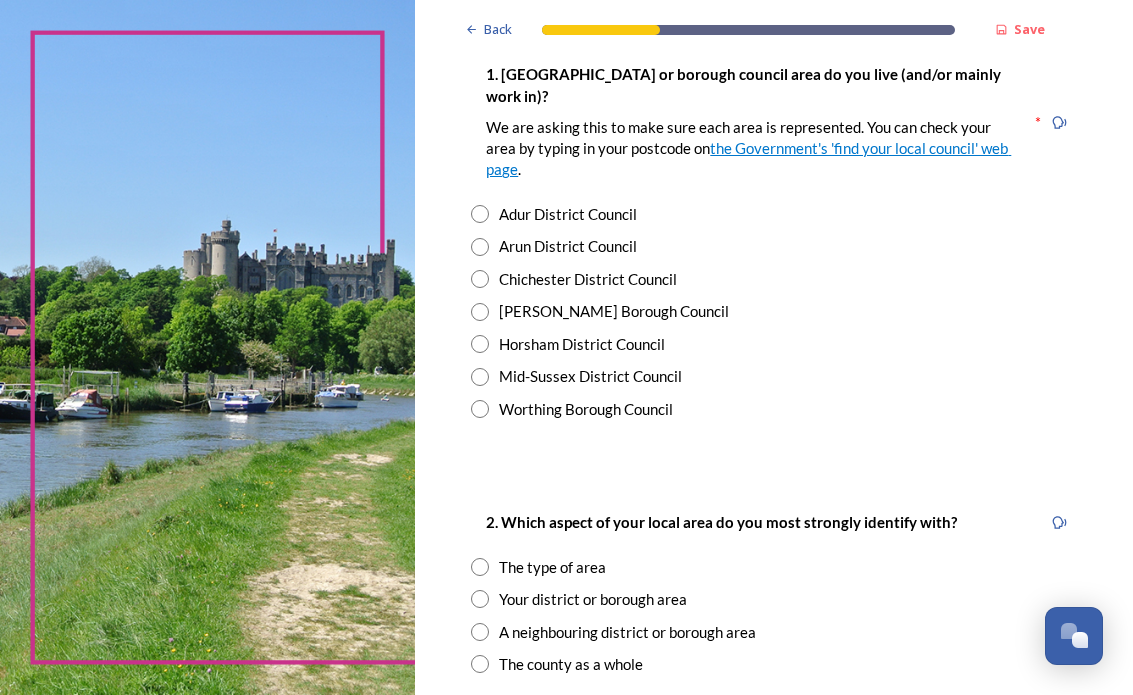 click on "Horsham District Council" at bounding box center (774, 344) 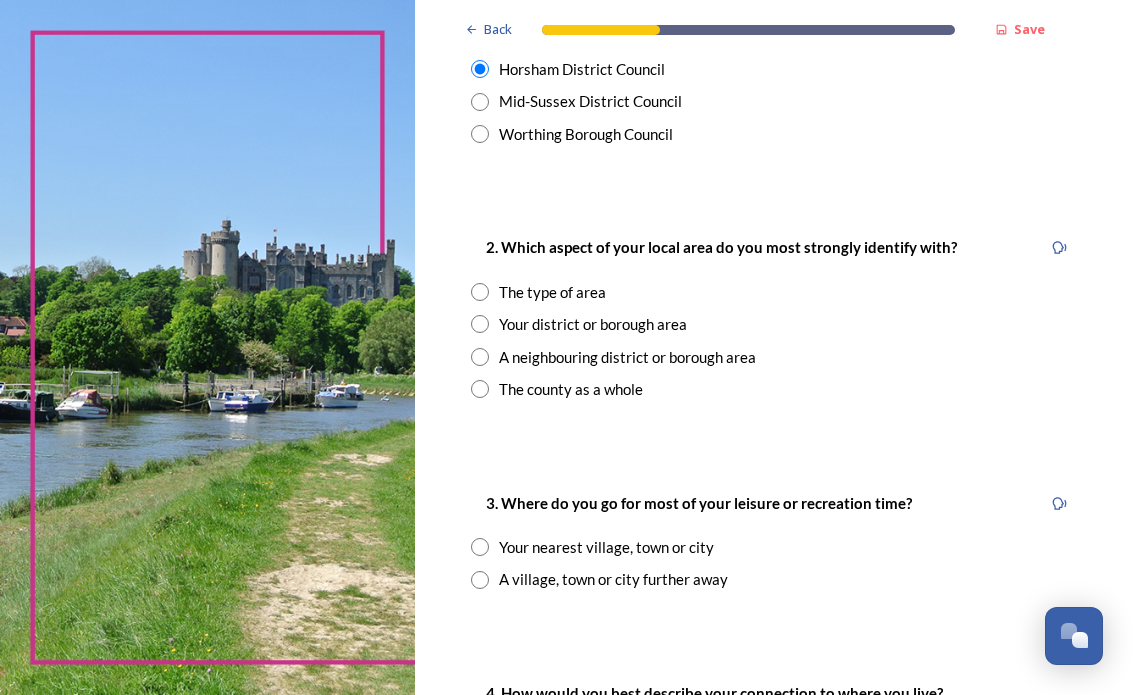 scroll, scrollTop: 718, scrollLeft: 0, axis: vertical 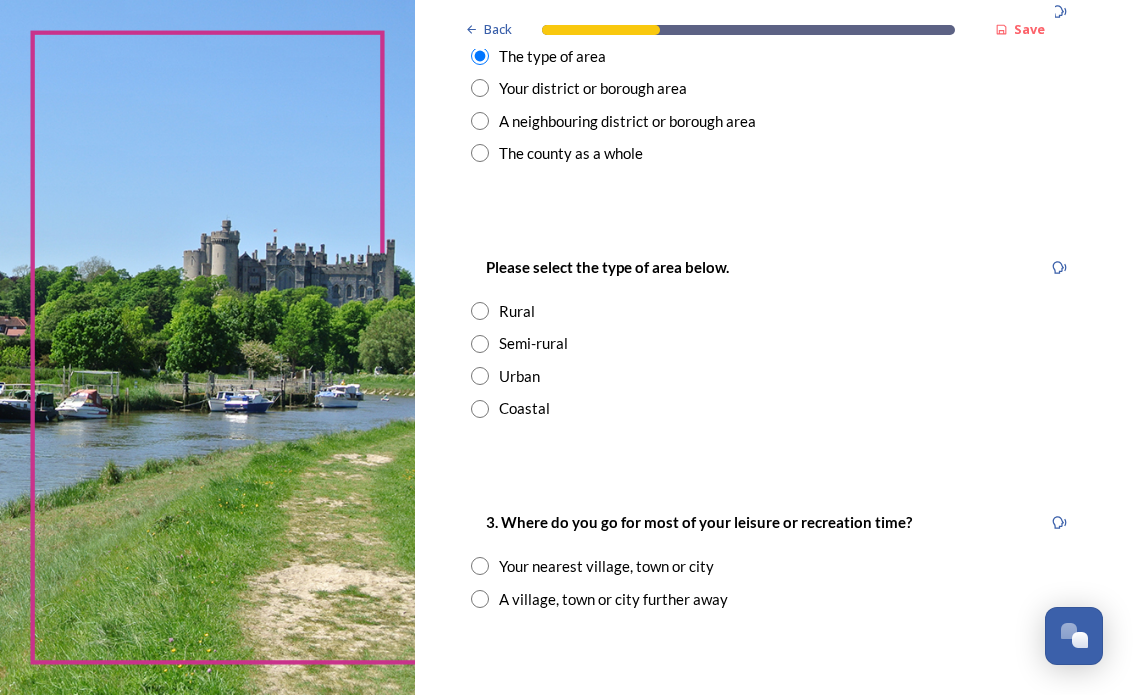 click at bounding box center [480, 311] 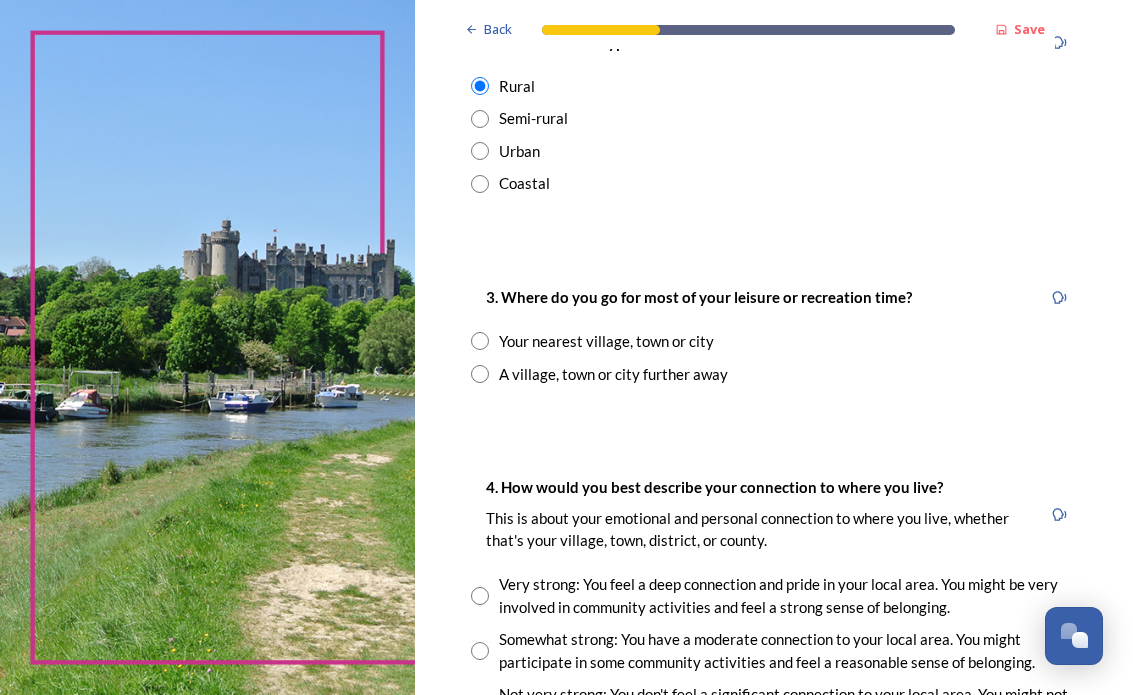 scroll, scrollTop: 1183, scrollLeft: 0, axis: vertical 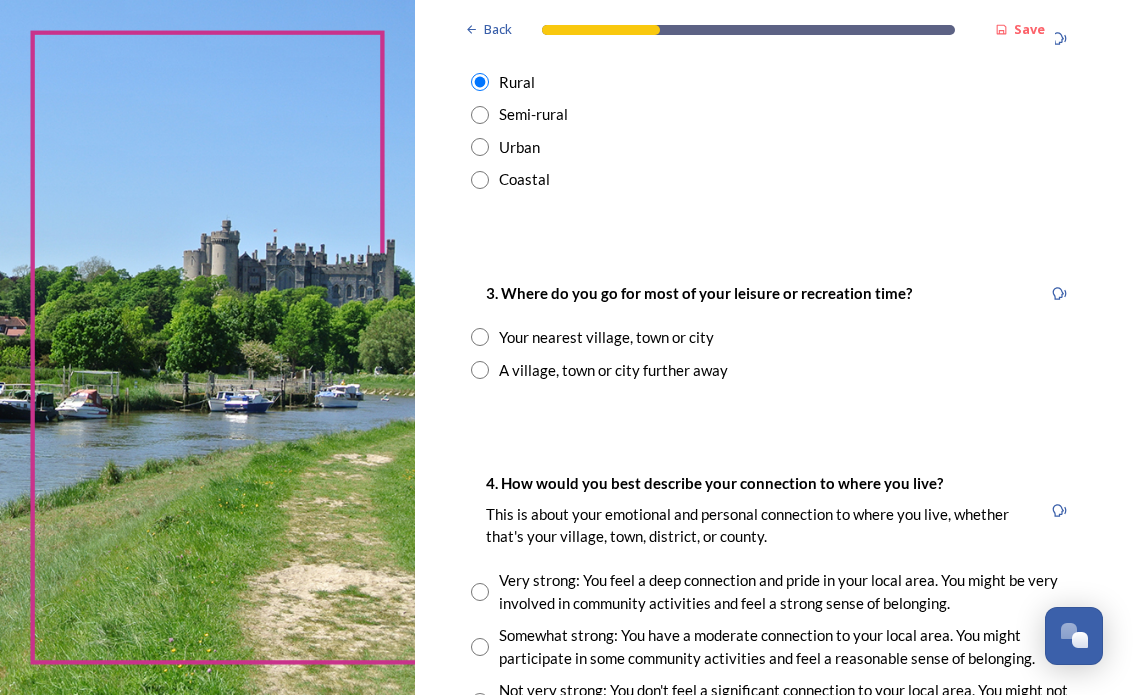 click at bounding box center [480, 337] 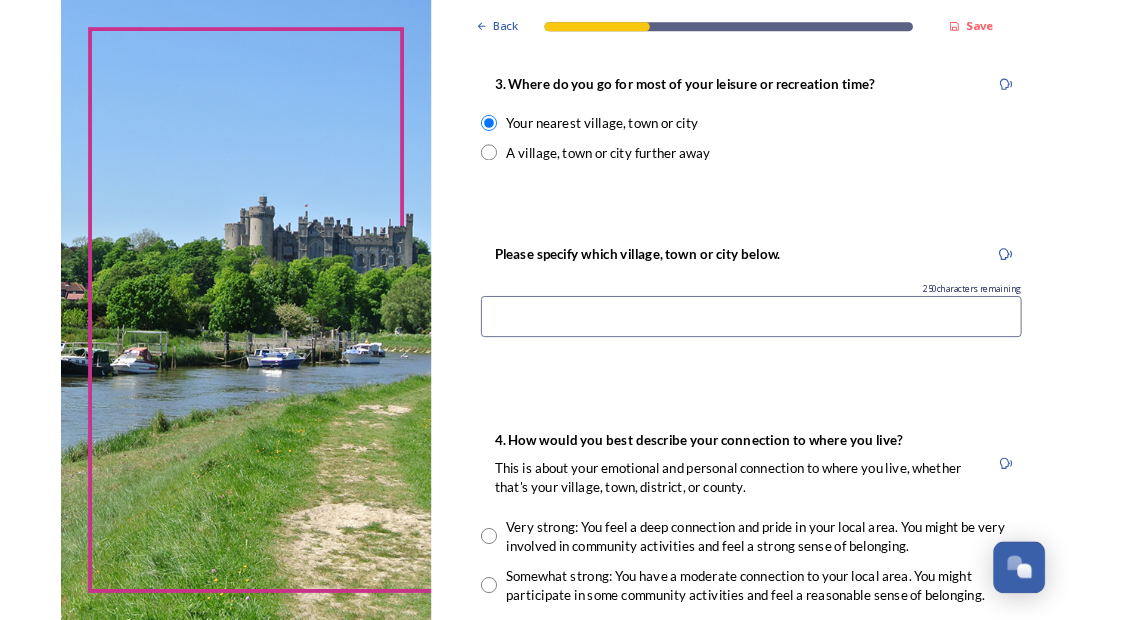 scroll, scrollTop: 1385, scrollLeft: 0, axis: vertical 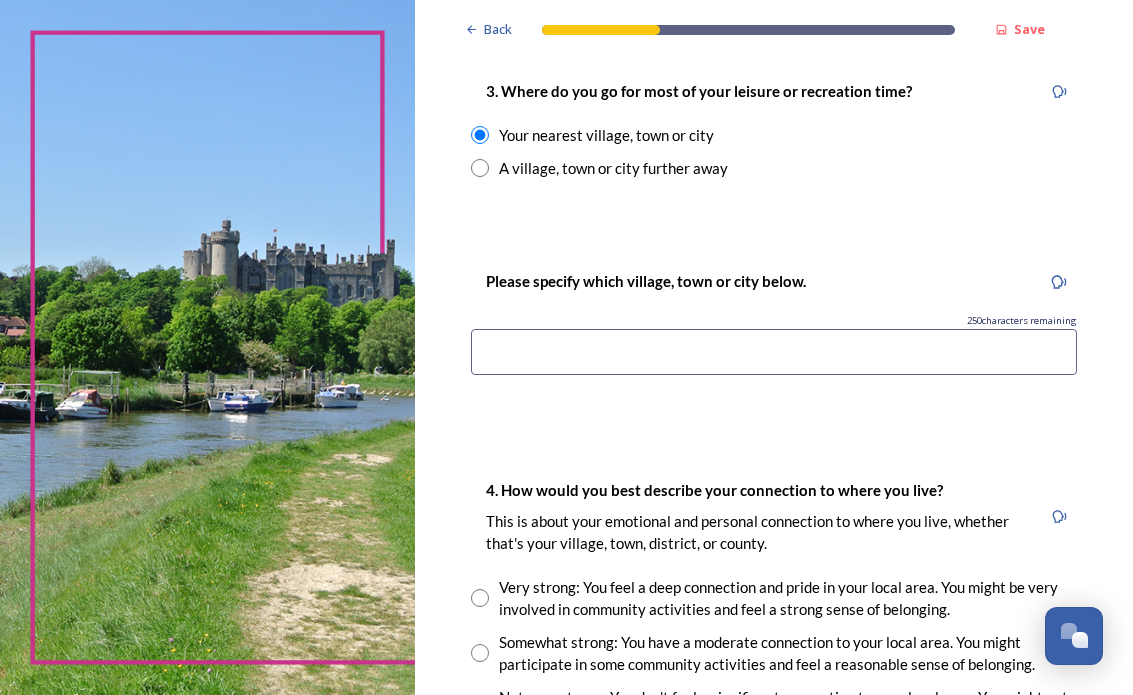 click at bounding box center (774, 352) 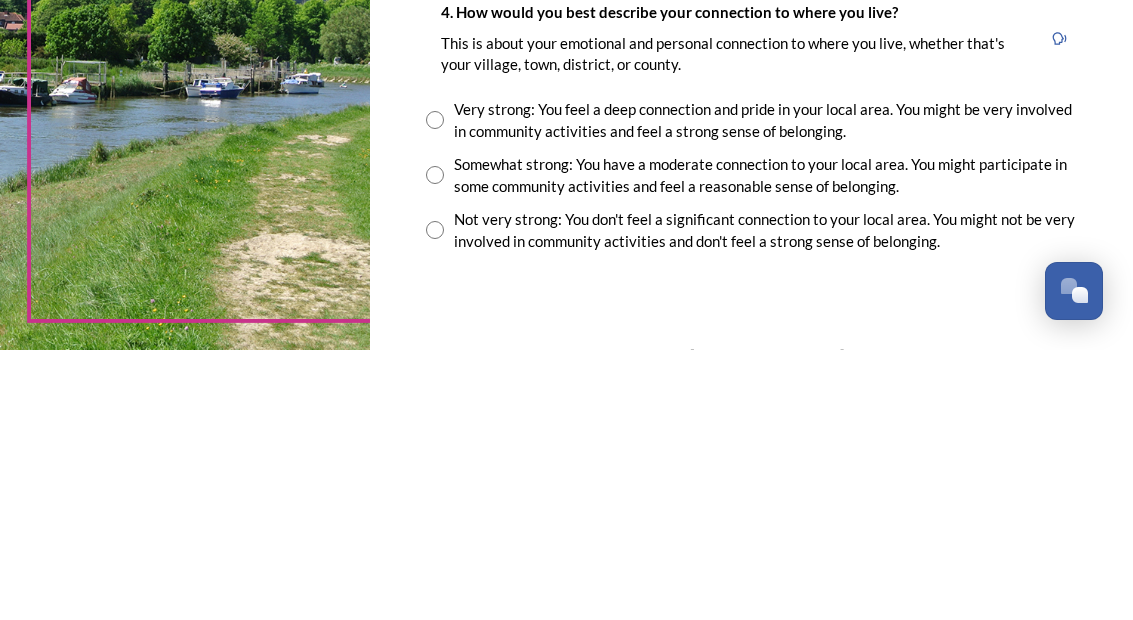 scroll, scrollTop: 1572, scrollLeft: 0, axis: vertical 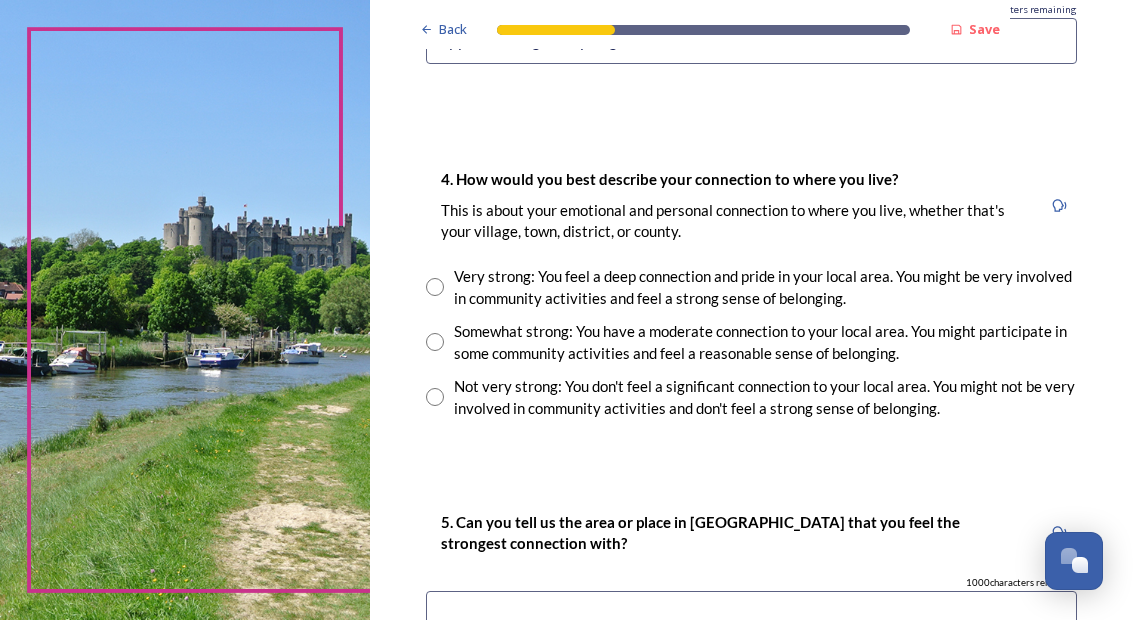 type on "Upper Beeding & Steyning" 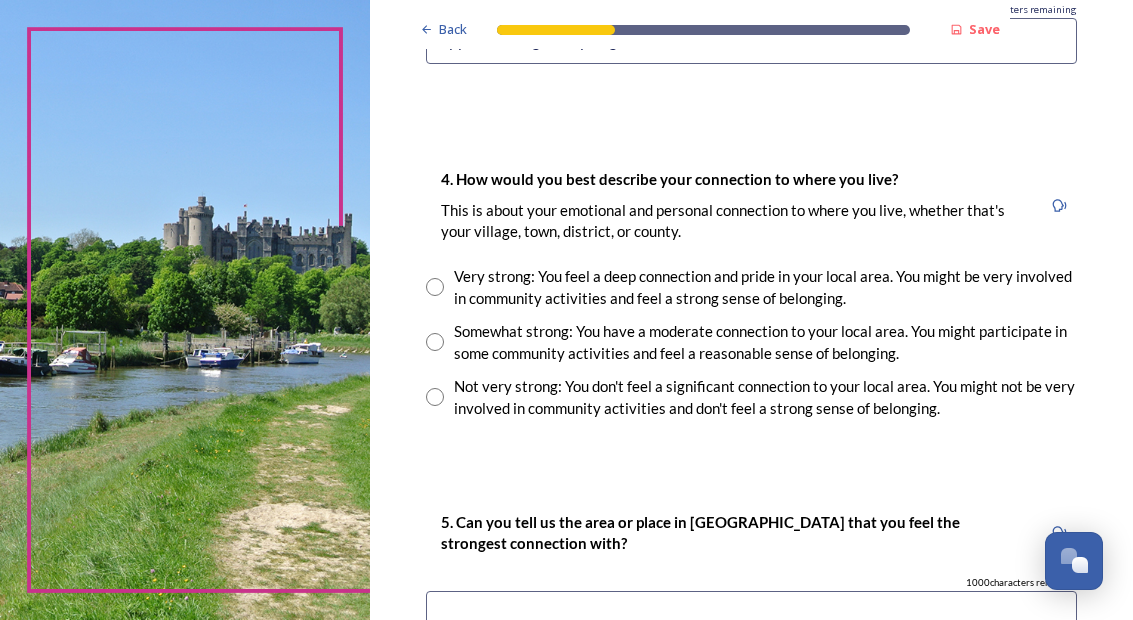 radio on "true" 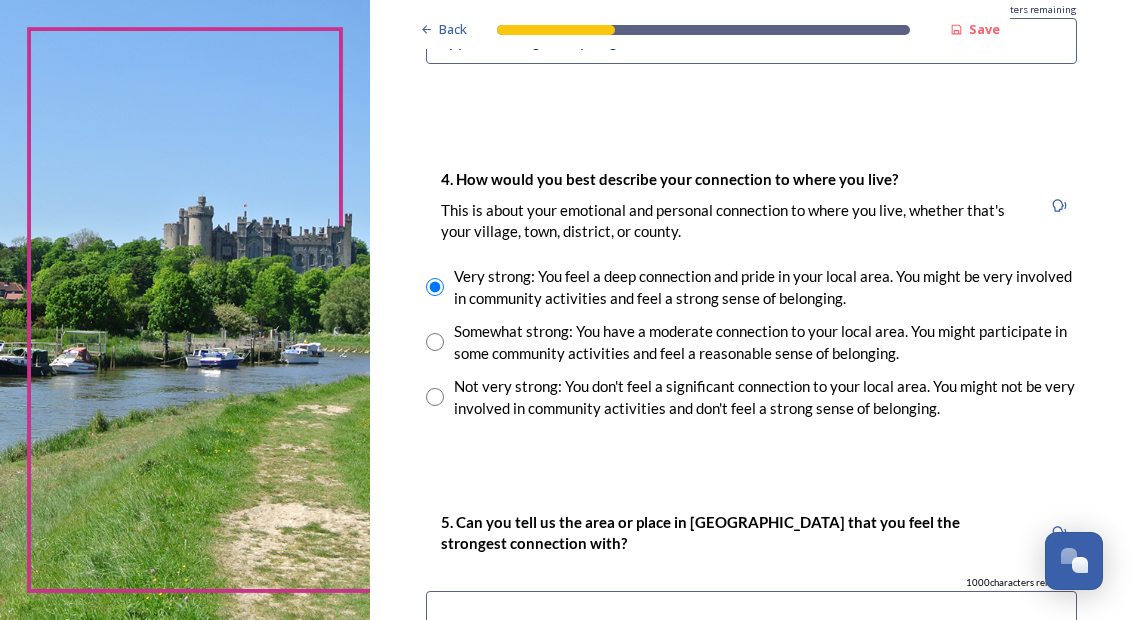 scroll, scrollTop: 0, scrollLeft: 0, axis: both 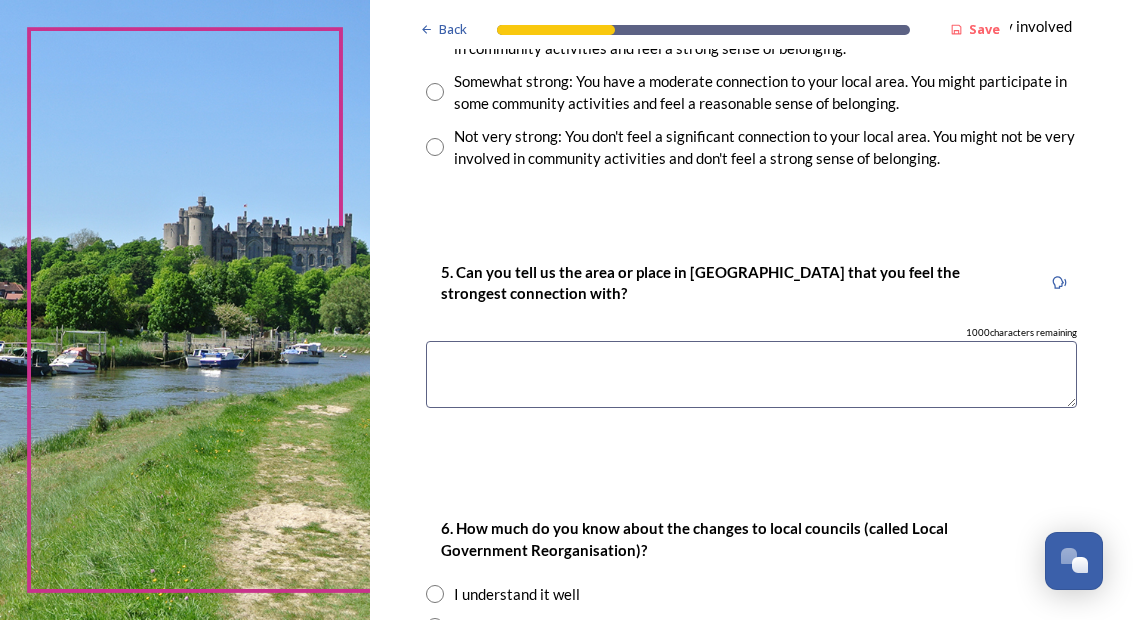 click at bounding box center [751, 374] 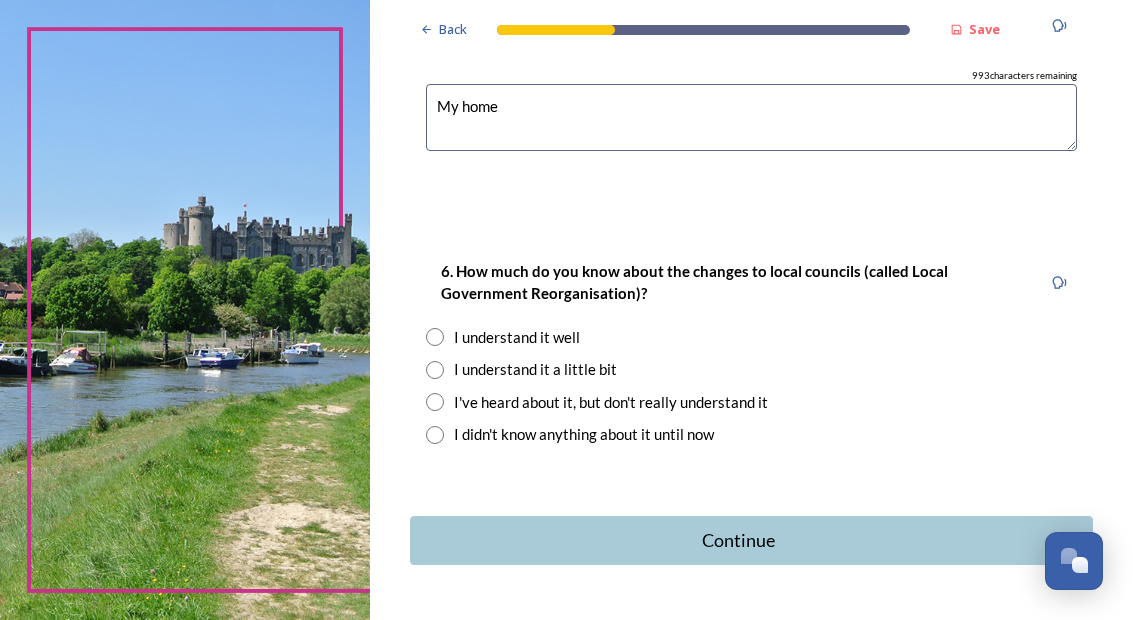 scroll, scrollTop: 2181, scrollLeft: 0, axis: vertical 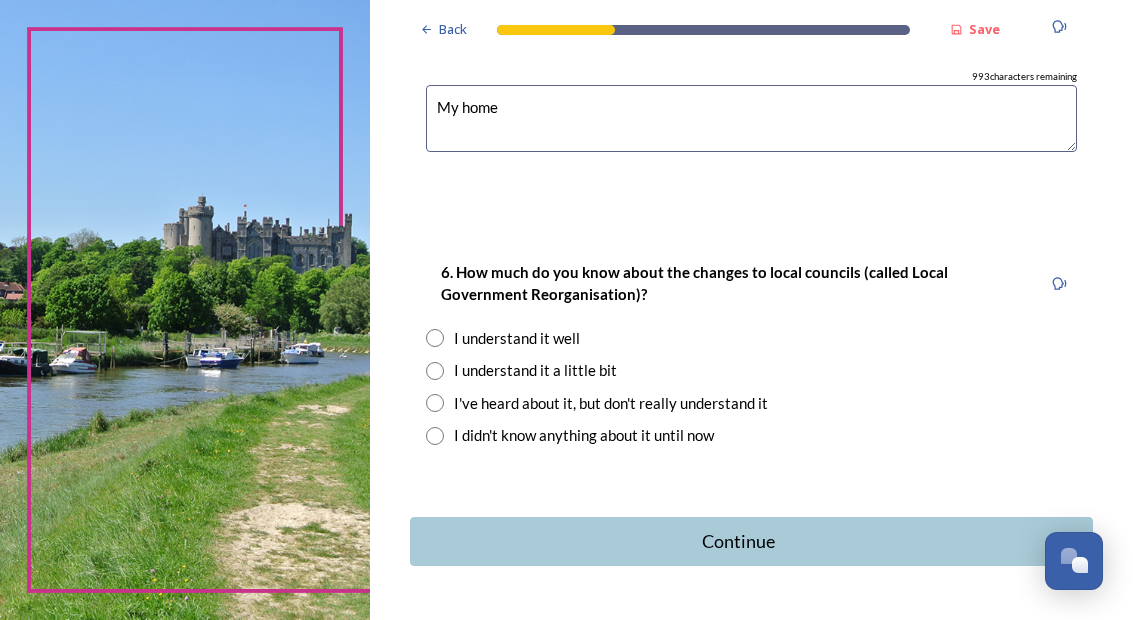 type on "My home" 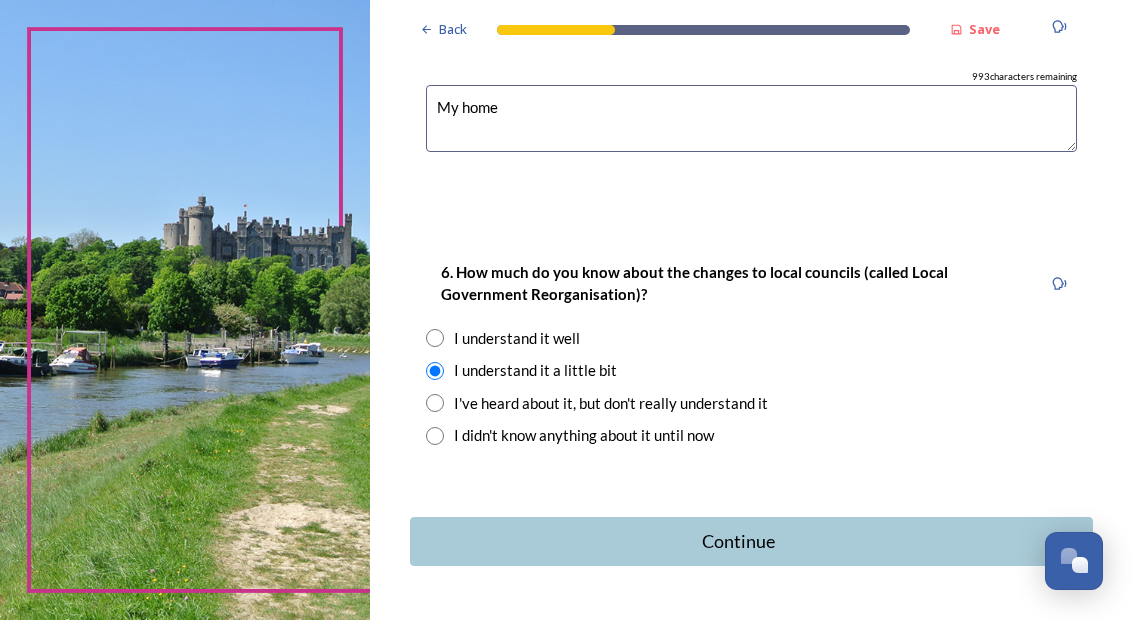 click on "Continue" at bounding box center (737, 541) 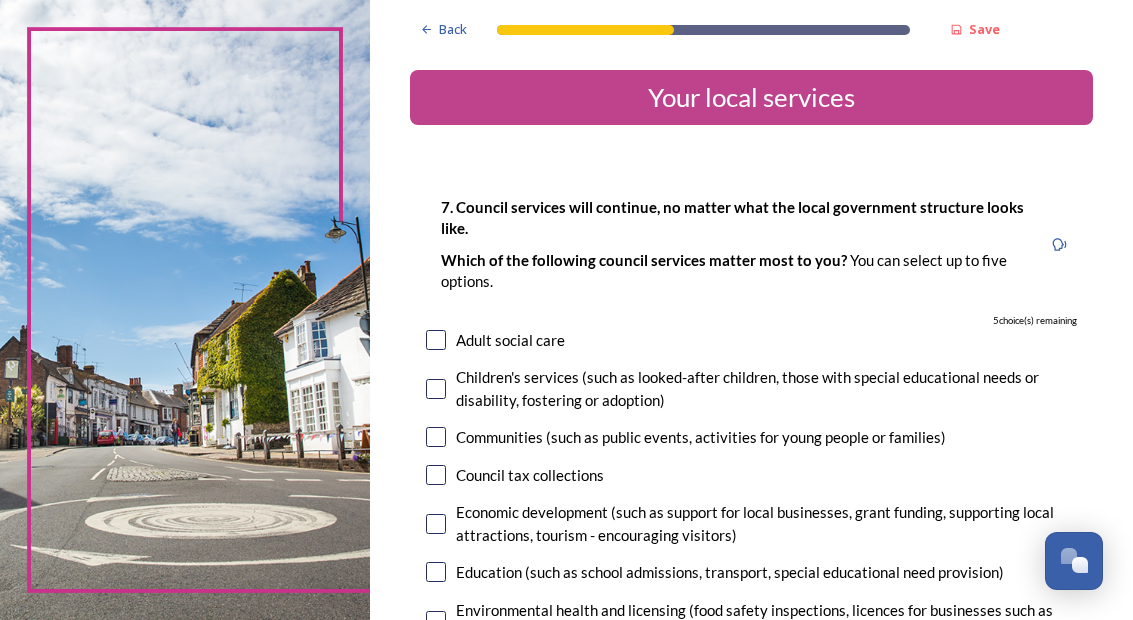 scroll, scrollTop: 80, scrollLeft: 0, axis: vertical 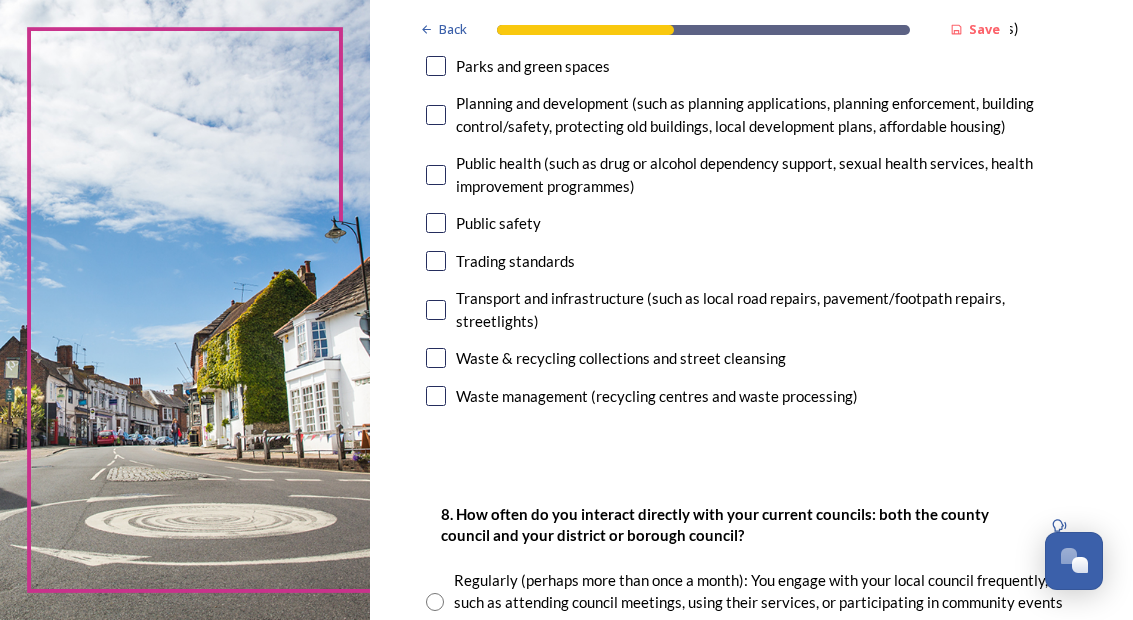 click at bounding box center (436, 223) 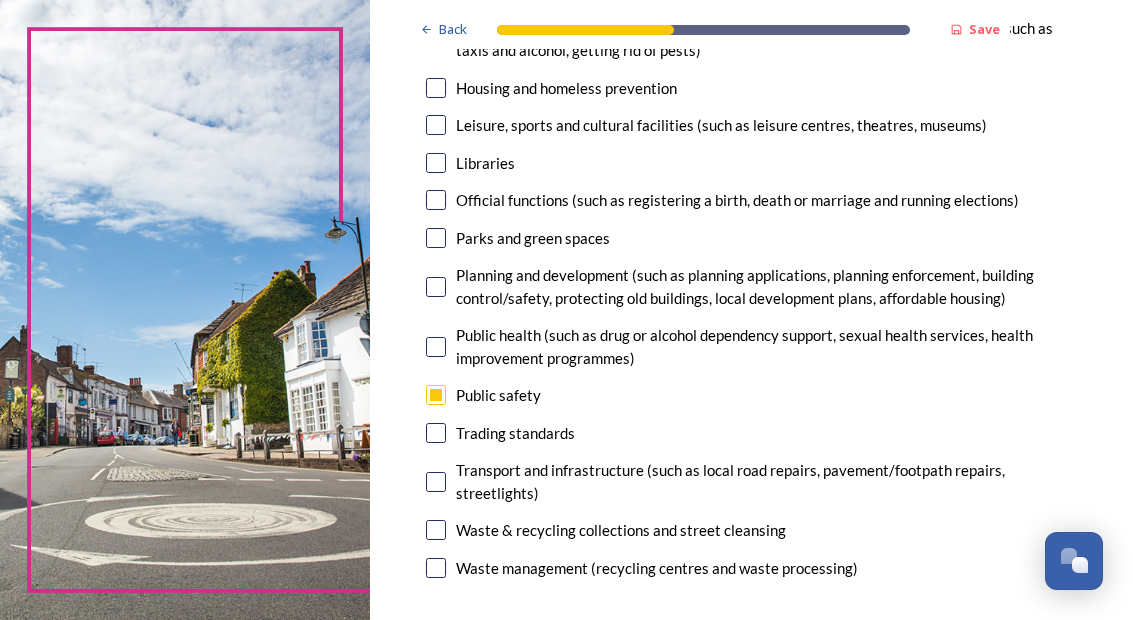 scroll, scrollTop: 581, scrollLeft: 0, axis: vertical 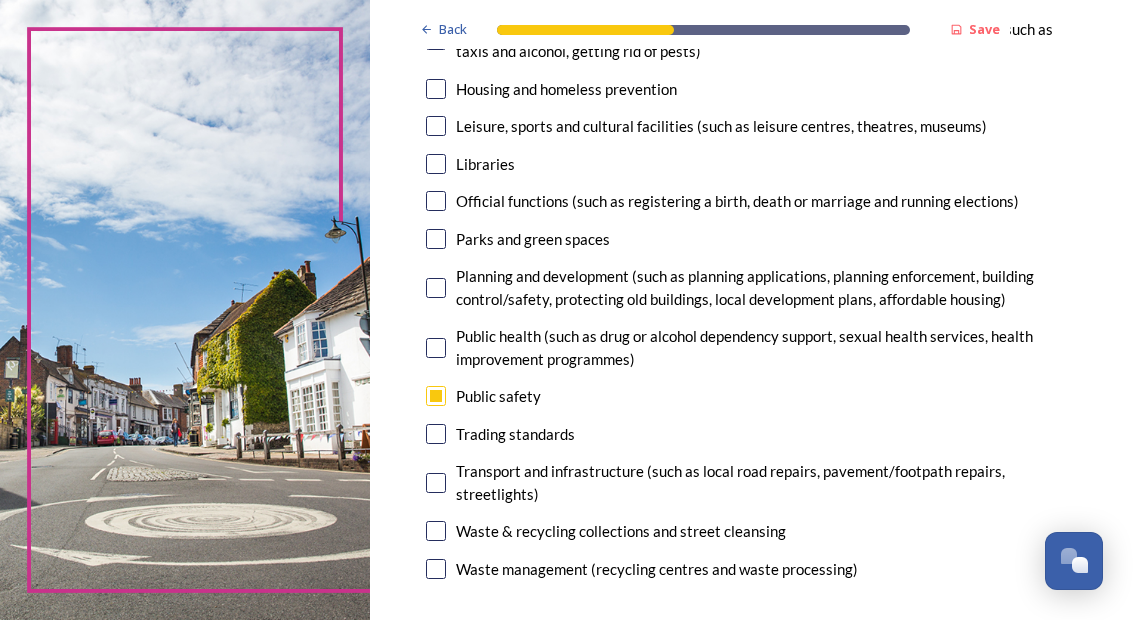 click at bounding box center (436, 239) 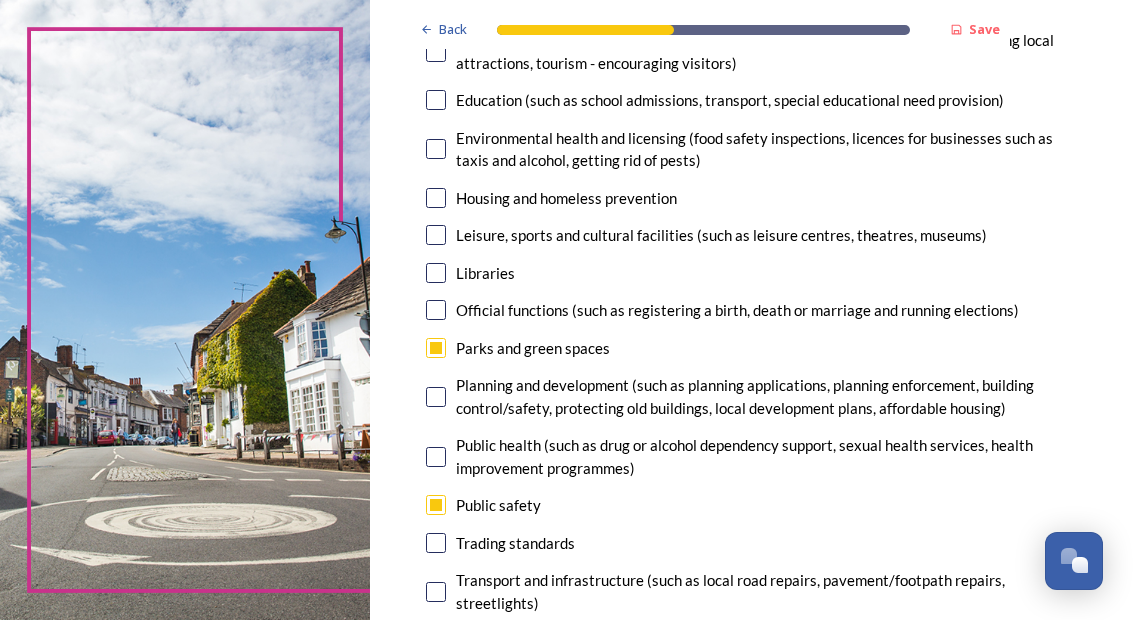 scroll, scrollTop: 472, scrollLeft: 0, axis: vertical 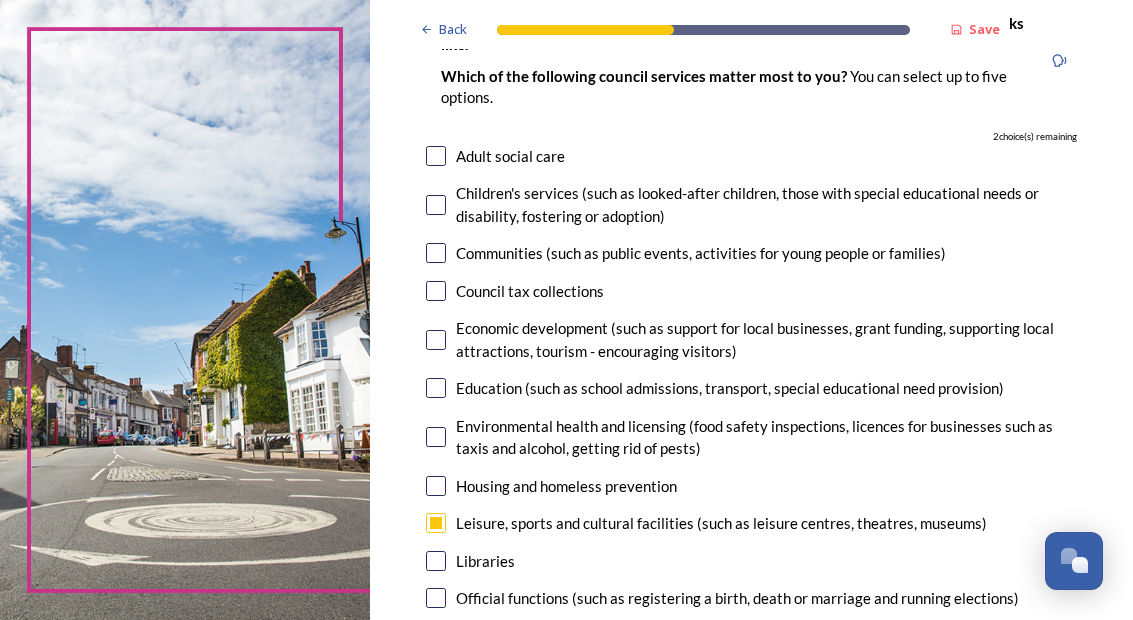 click at bounding box center [436, 340] 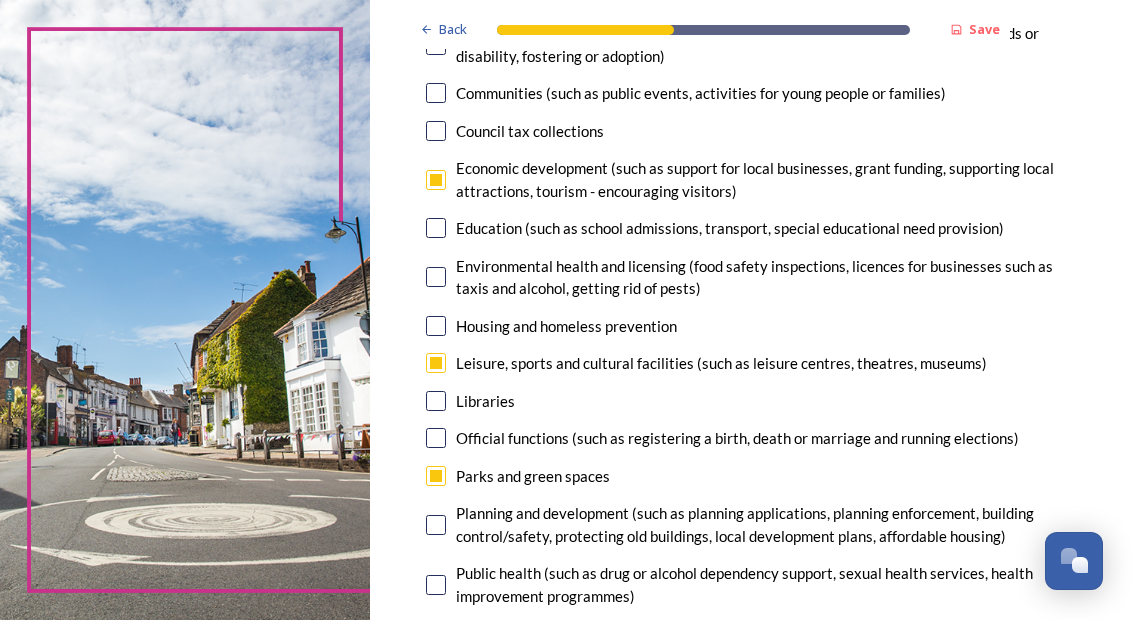 scroll, scrollTop: 349, scrollLeft: 0, axis: vertical 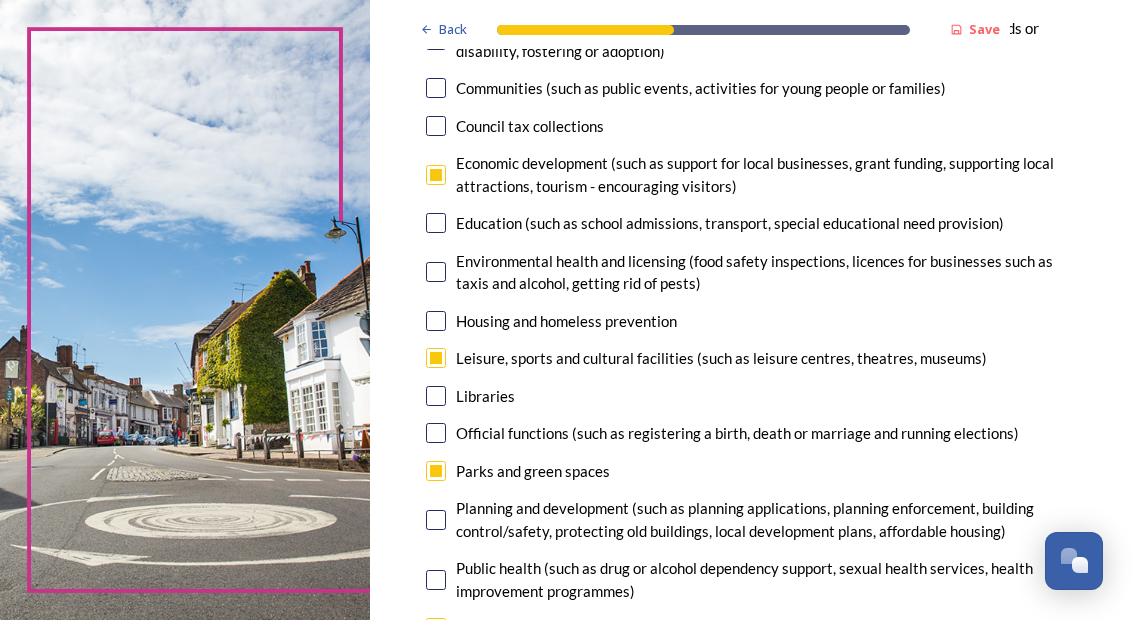 click at bounding box center [436, 272] 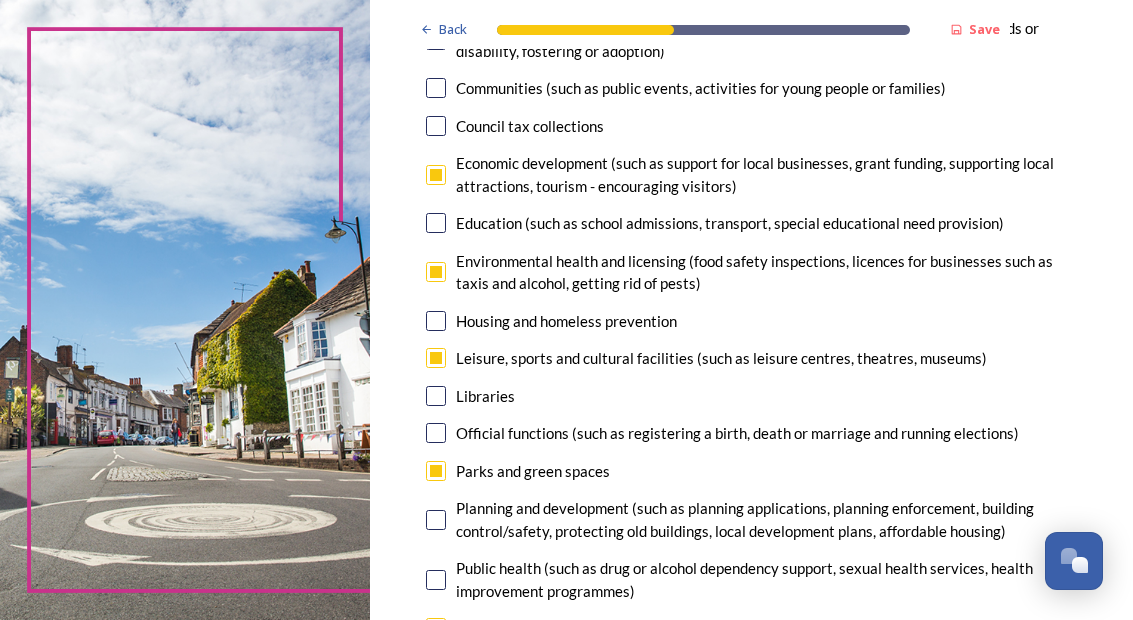 click at bounding box center [436, 272] 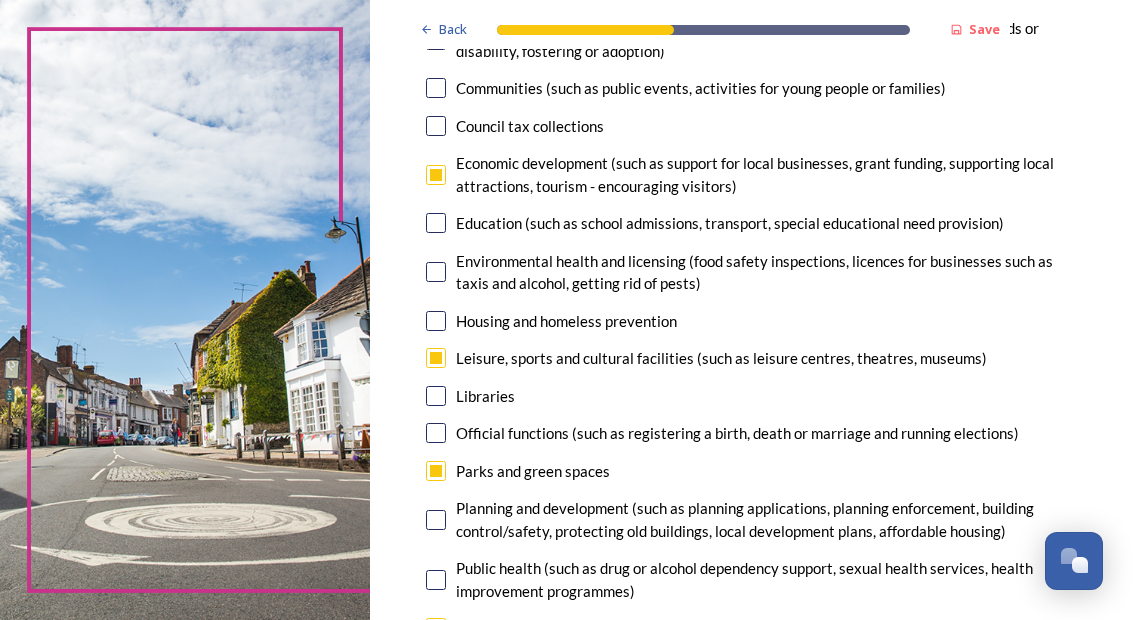 click at bounding box center [436, 520] 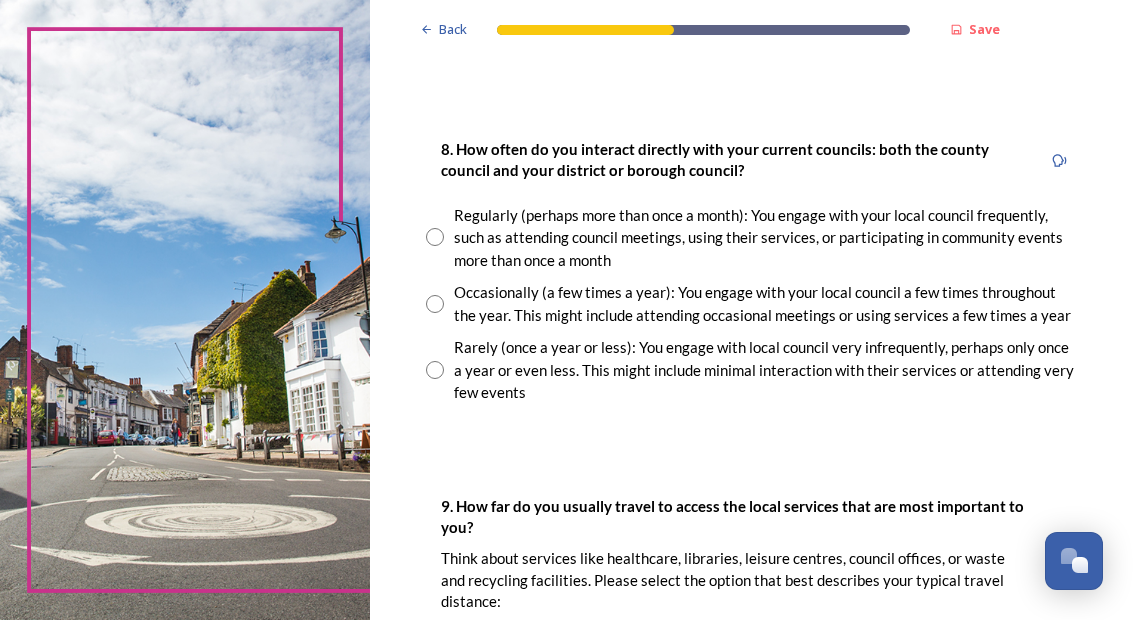 scroll, scrollTop: 1121, scrollLeft: 0, axis: vertical 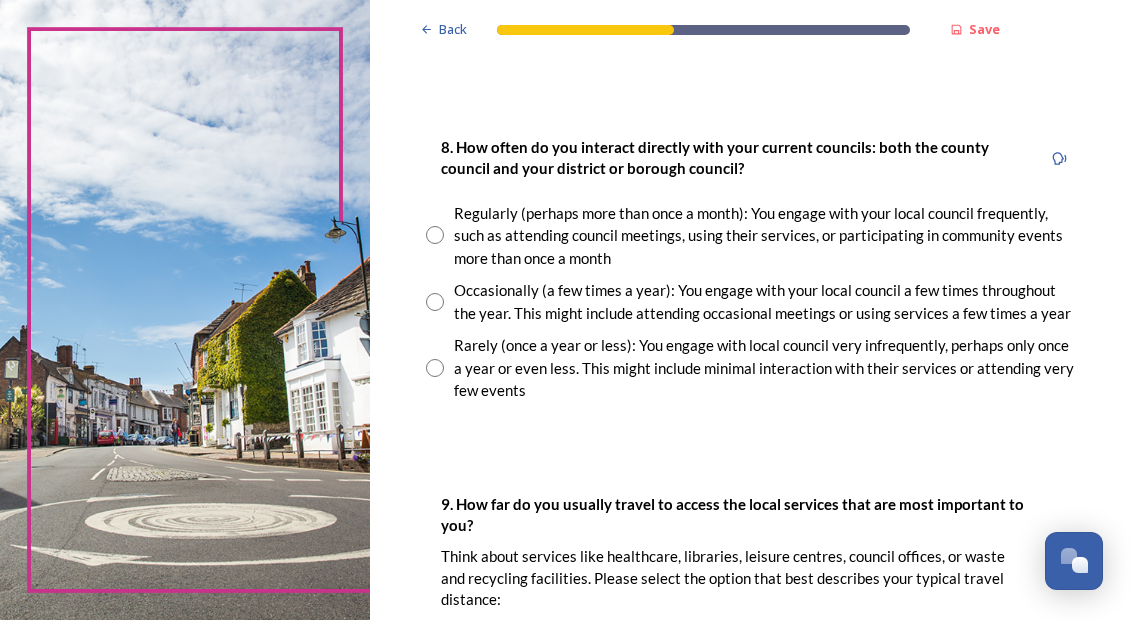 click at bounding box center (435, 235) 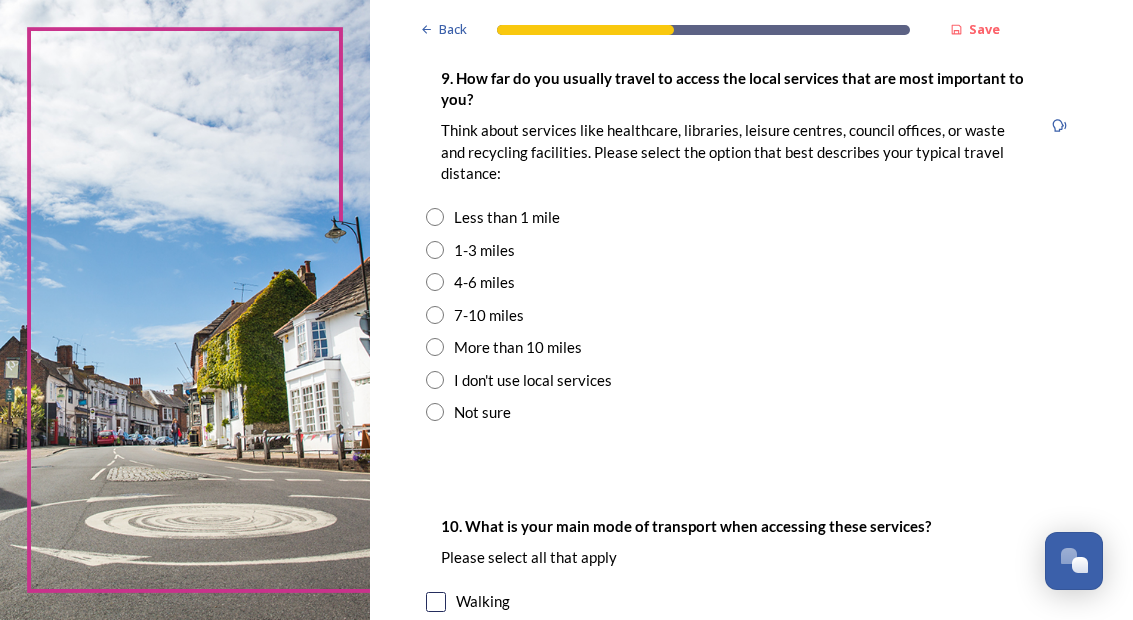 scroll, scrollTop: 1547, scrollLeft: 0, axis: vertical 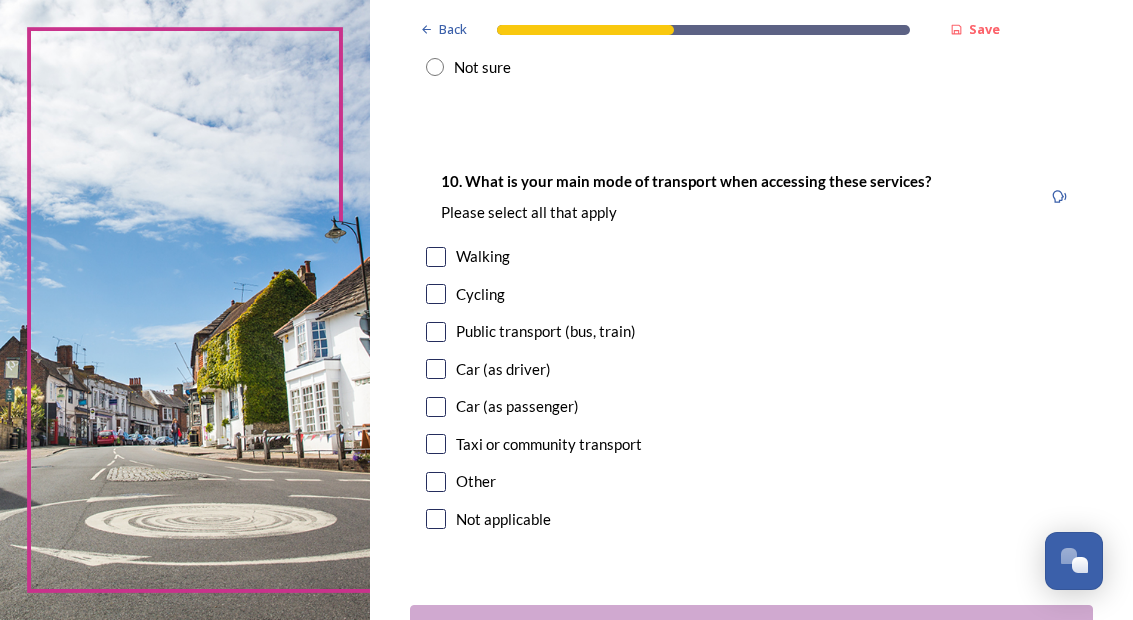 click at bounding box center [436, 257] 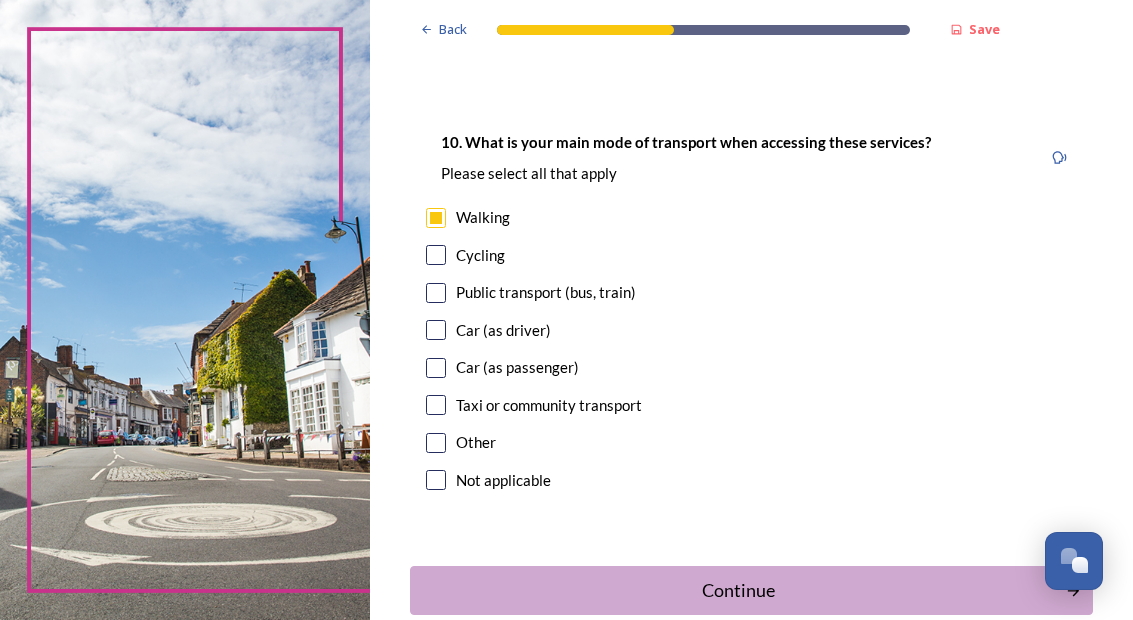 scroll, scrollTop: 1931, scrollLeft: 0, axis: vertical 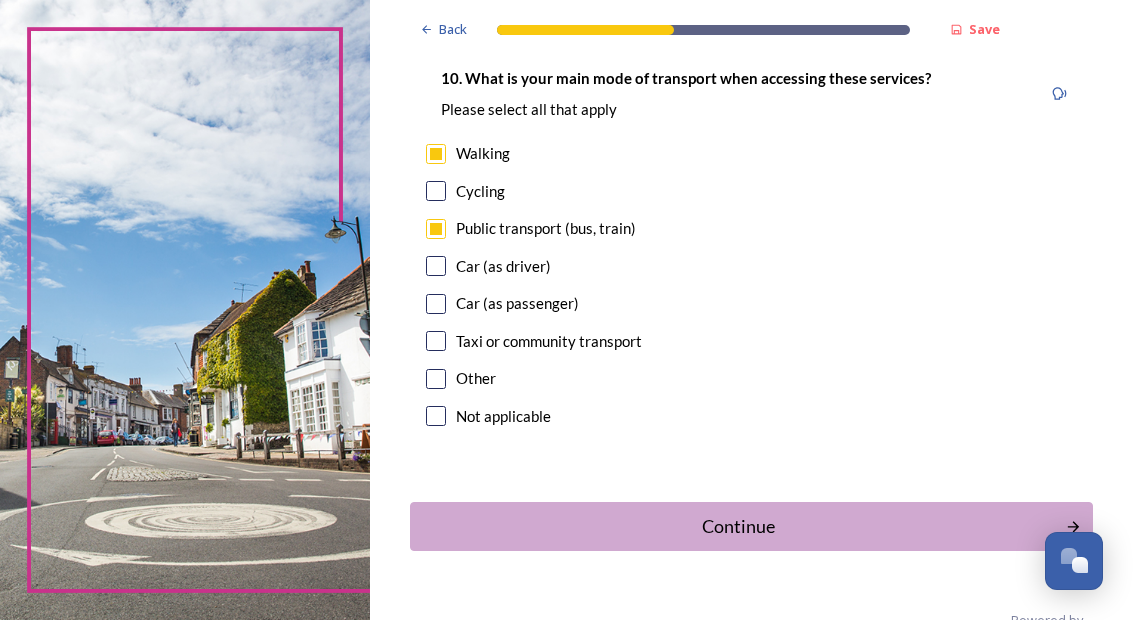 click on "Continue" at bounding box center (737, 526) 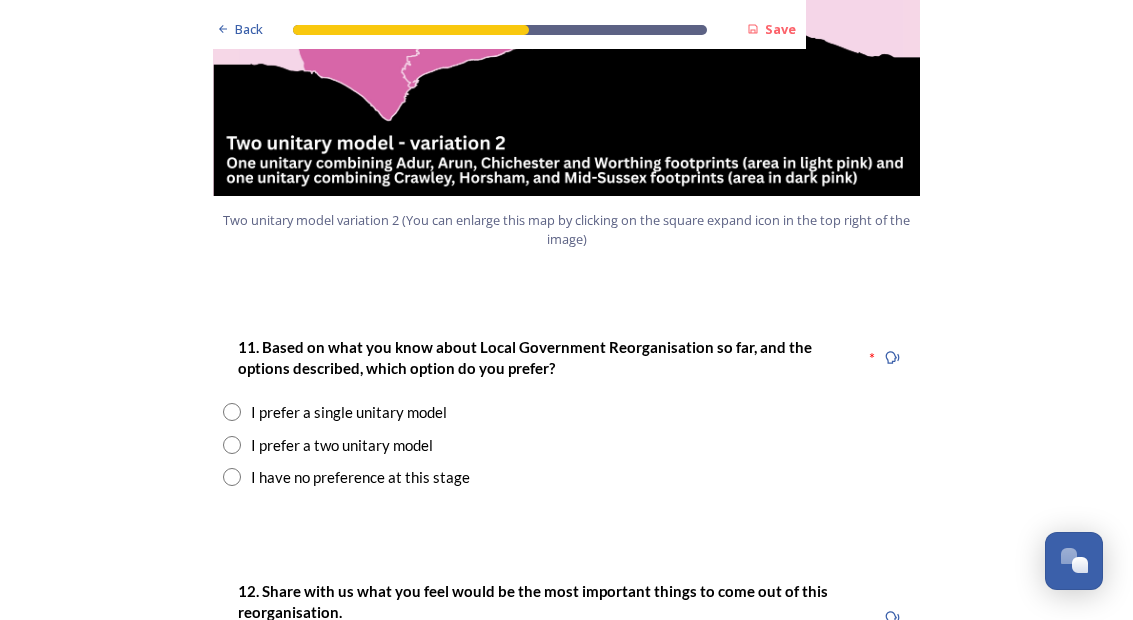 scroll, scrollTop: 2463, scrollLeft: 0, axis: vertical 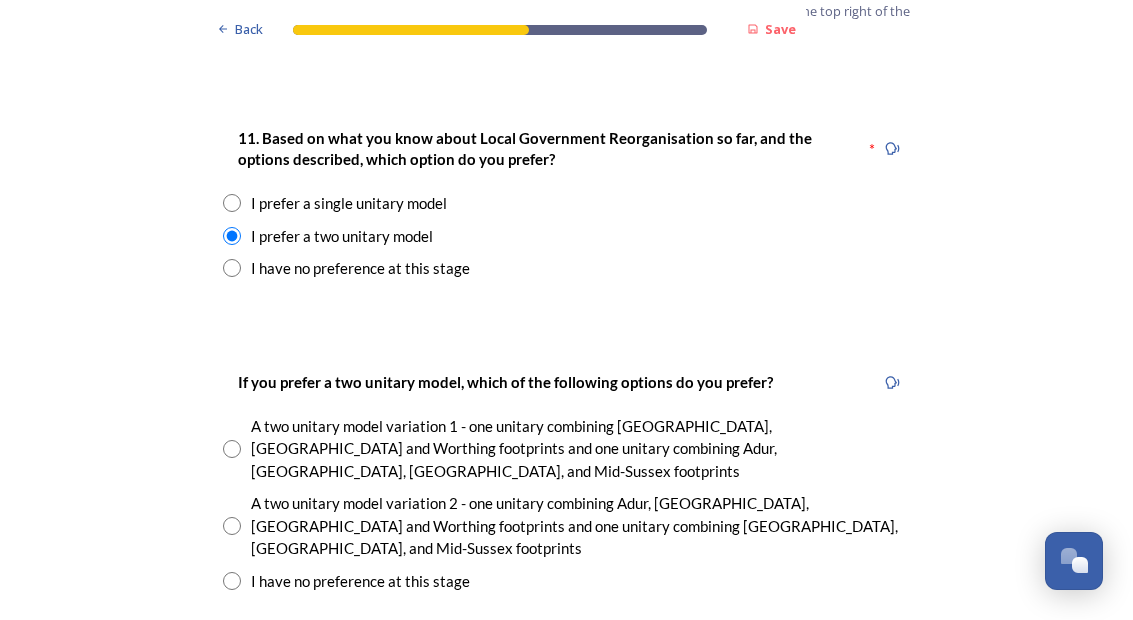 click on "A two unitary model variation 2 - one unitary combining Adur, [GEOGRAPHIC_DATA], [GEOGRAPHIC_DATA] and Worthing footprints and one unitary combining [GEOGRAPHIC_DATA], [GEOGRAPHIC_DATA], and Mid-Sussex footprints" at bounding box center [581, 526] 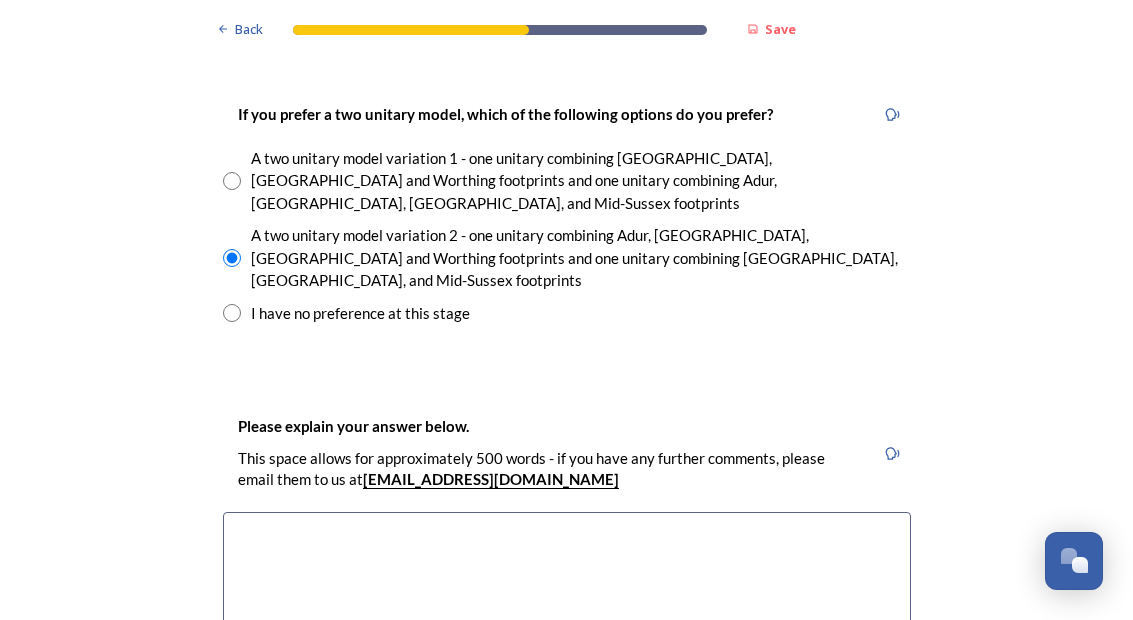 scroll, scrollTop: 2949, scrollLeft: 0, axis: vertical 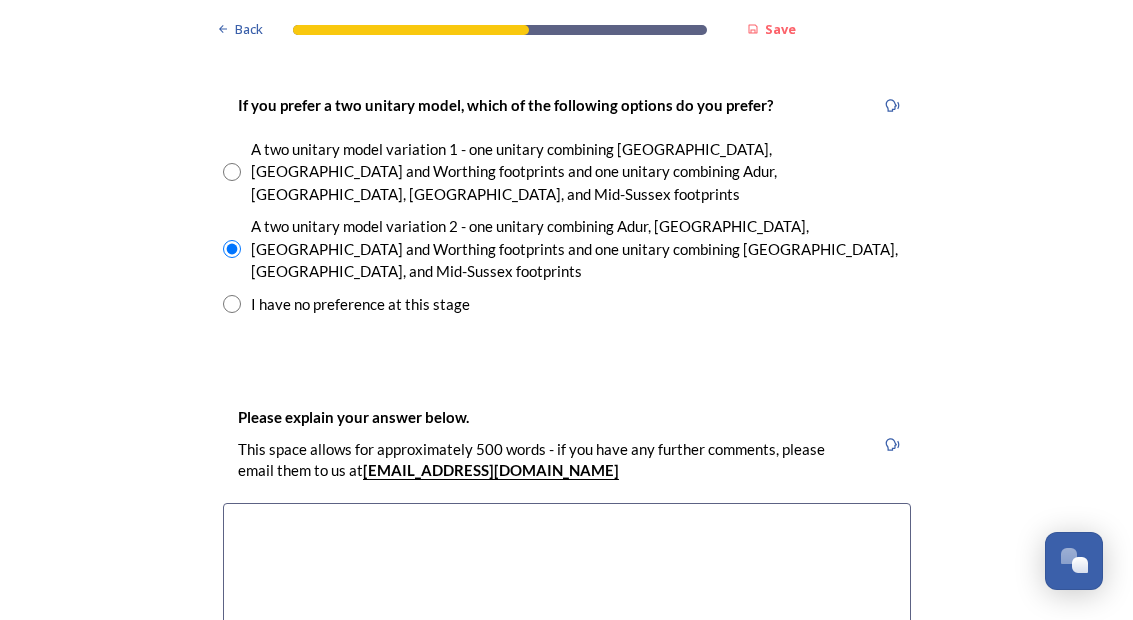click at bounding box center (567, 615) 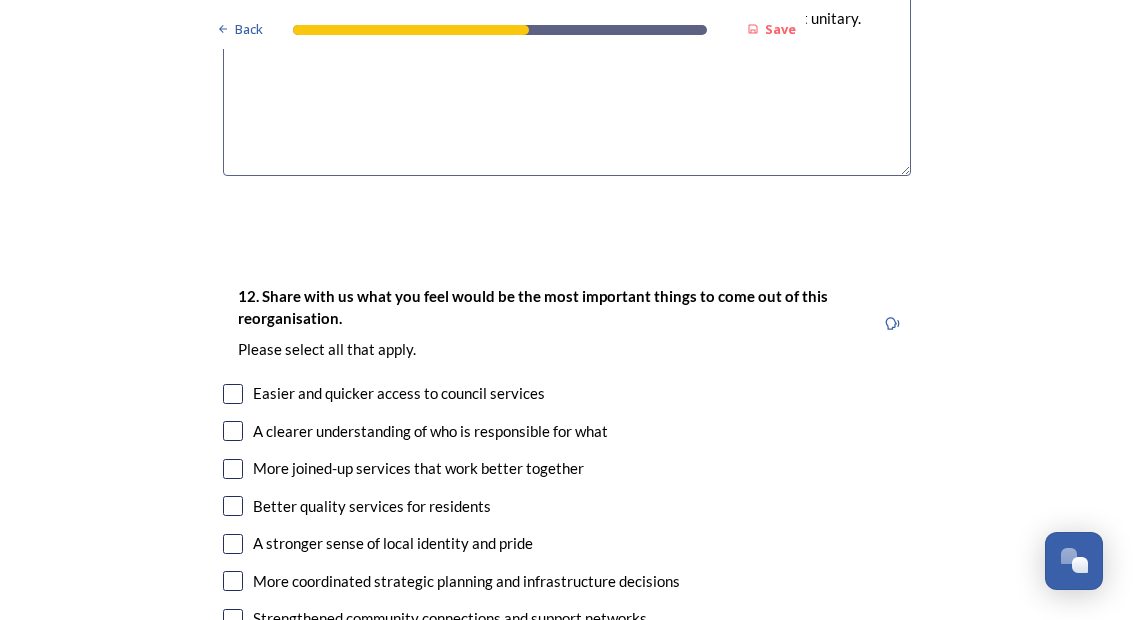 scroll, scrollTop: 3501, scrollLeft: 0, axis: vertical 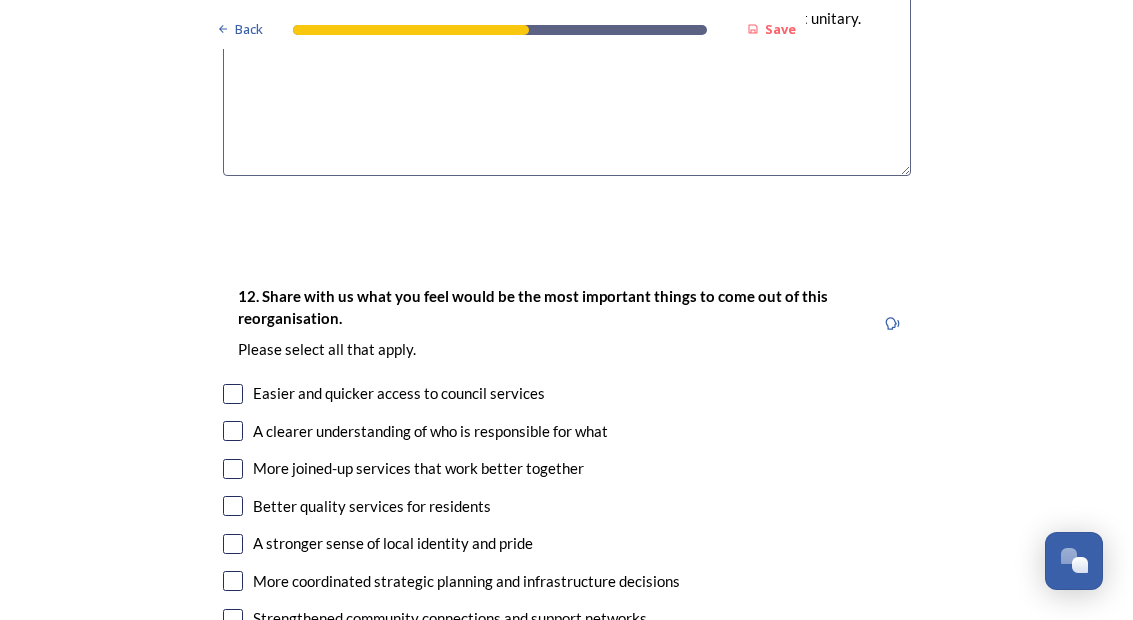 type on "I identify most strongly with the coastal and downland areas of [GEOGRAPHIC_DATA] as I live in the southern part of [GEOGRAPHIC_DATA].
I never go to mid Sussex or [GEOGRAPHIC_DATA] and would not want to be part of that unitary." 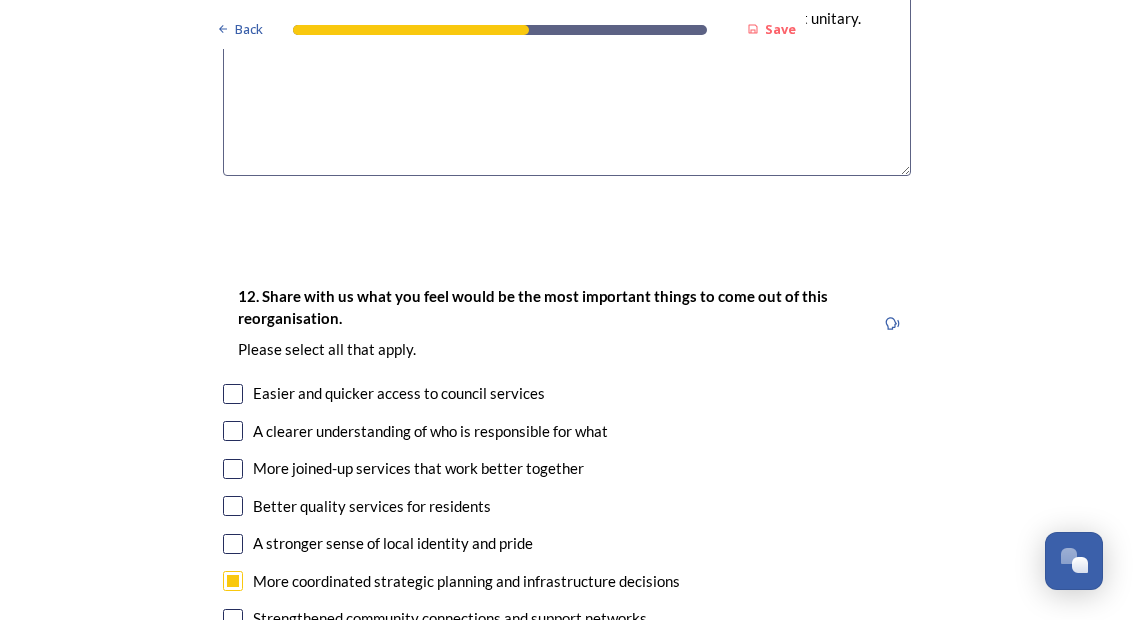 click at bounding box center [233, 544] 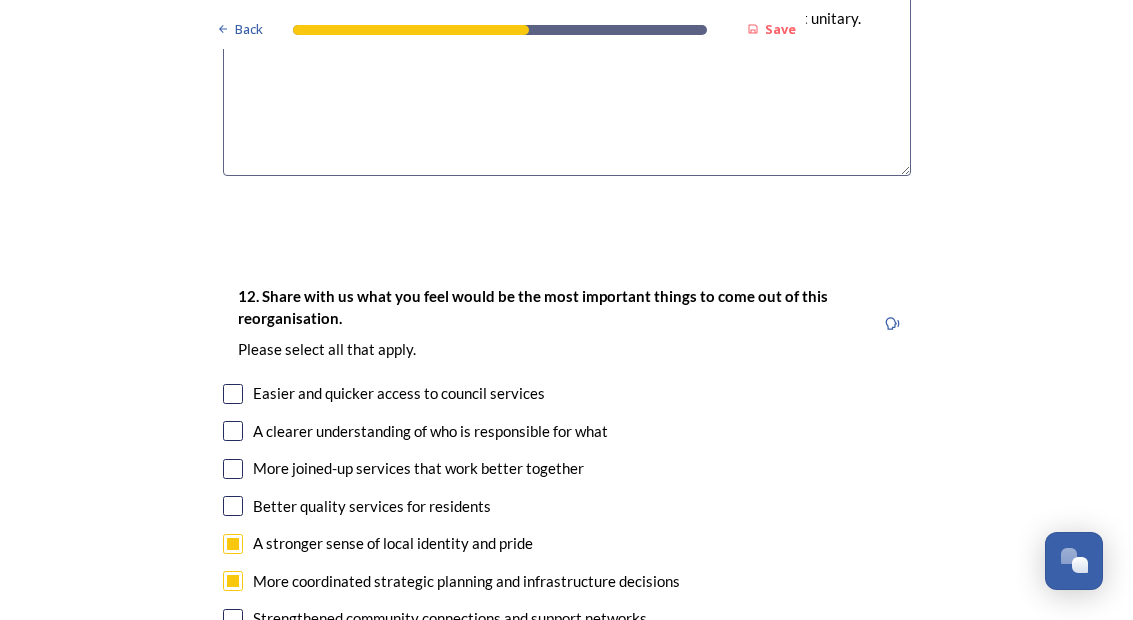 click at bounding box center (233, 506) 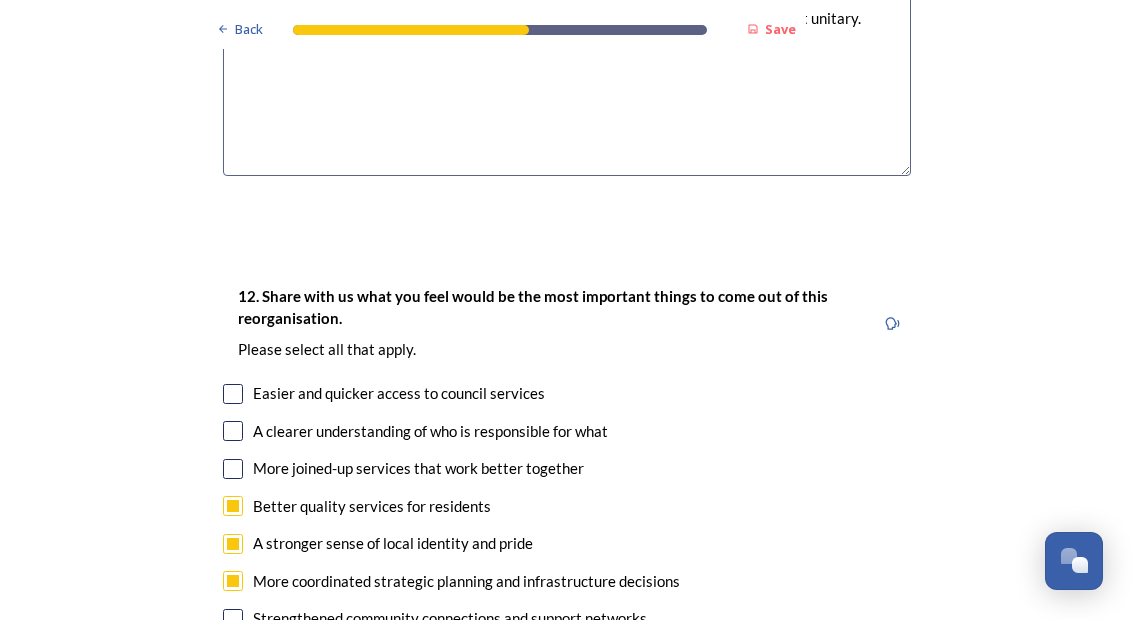 click at bounding box center (233, 469) 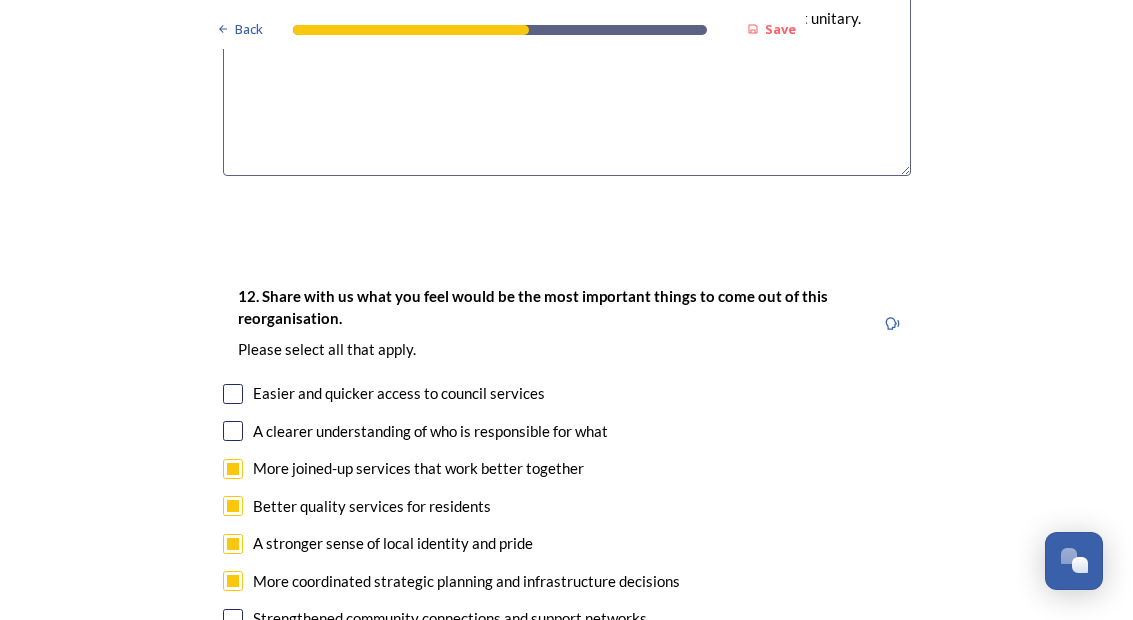 click at bounding box center (233, 394) 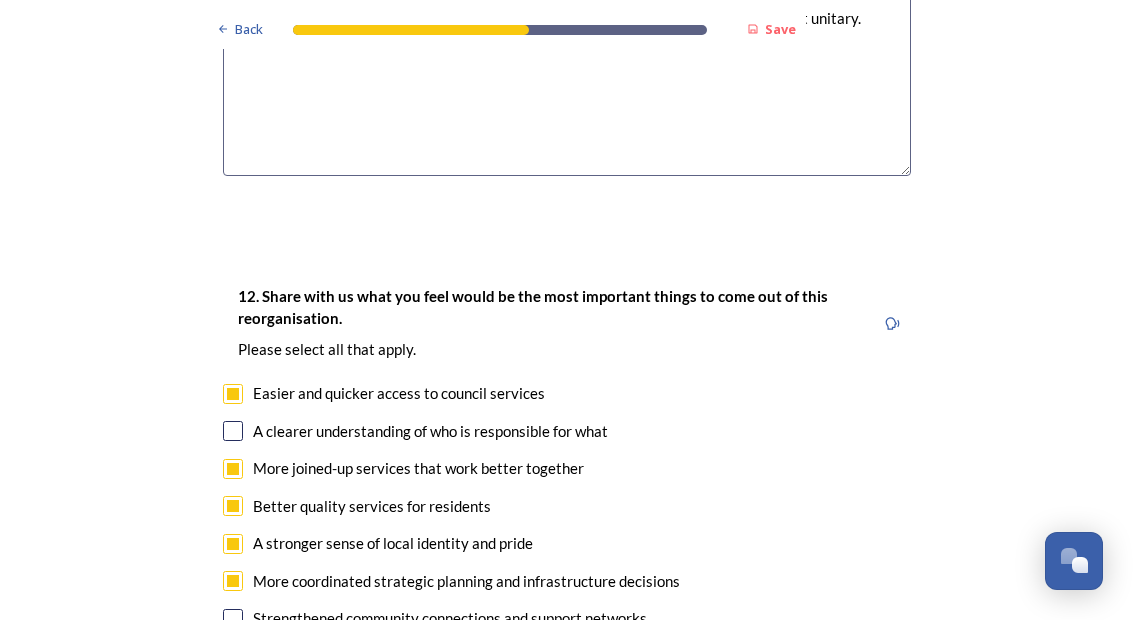 click at bounding box center [233, 431] 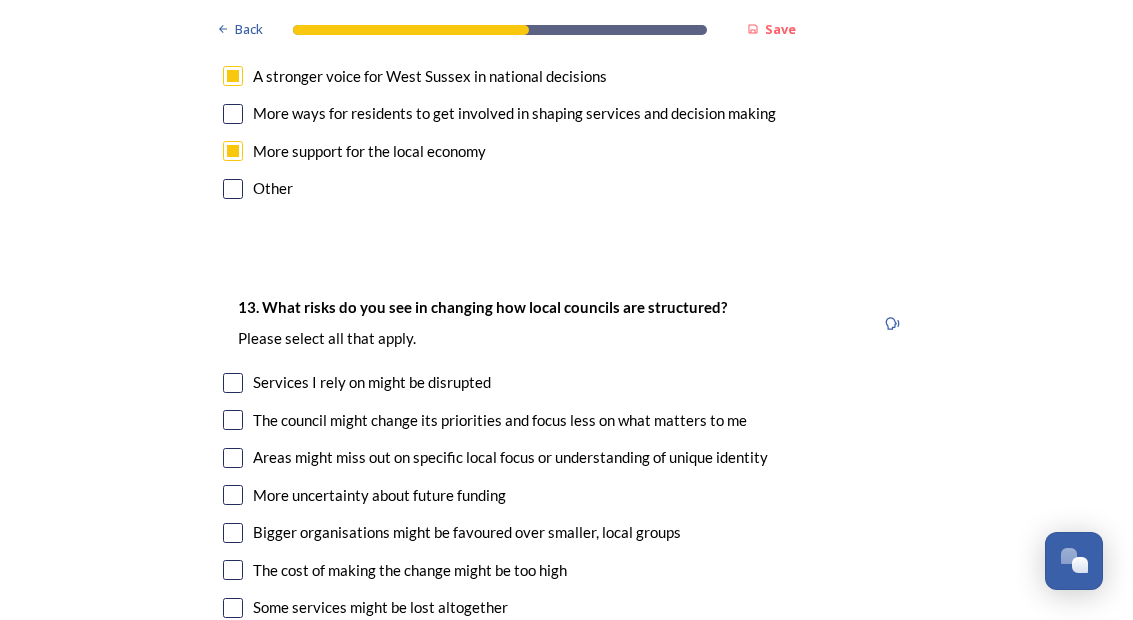 scroll, scrollTop: 4083, scrollLeft: 0, axis: vertical 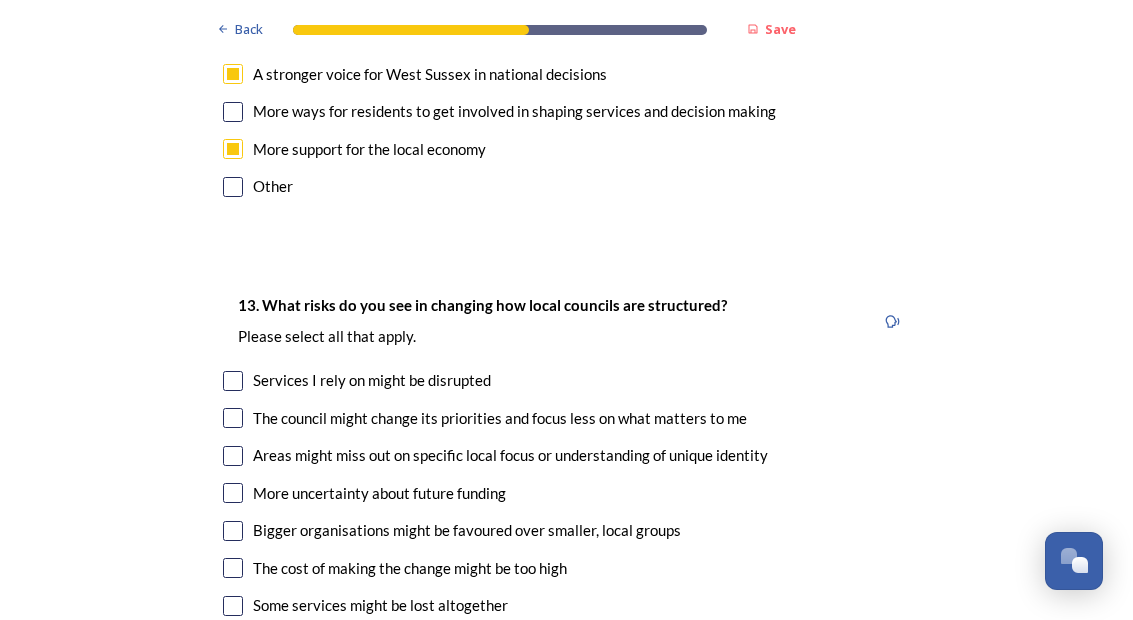 click at bounding box center (233, 381) 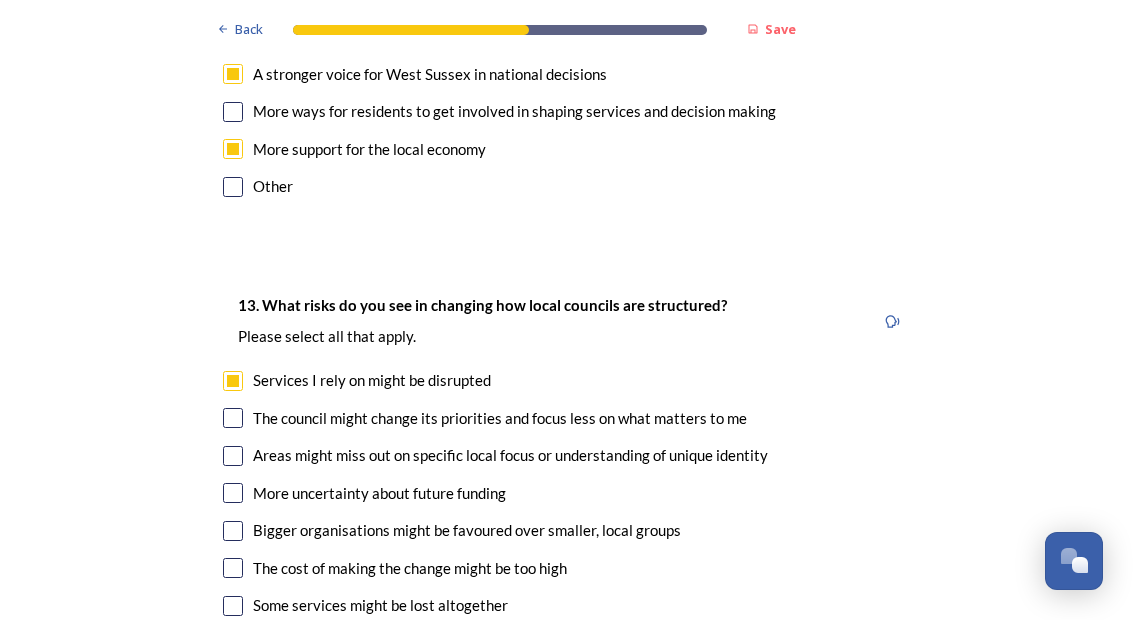 click at bounding box center (233, 418) 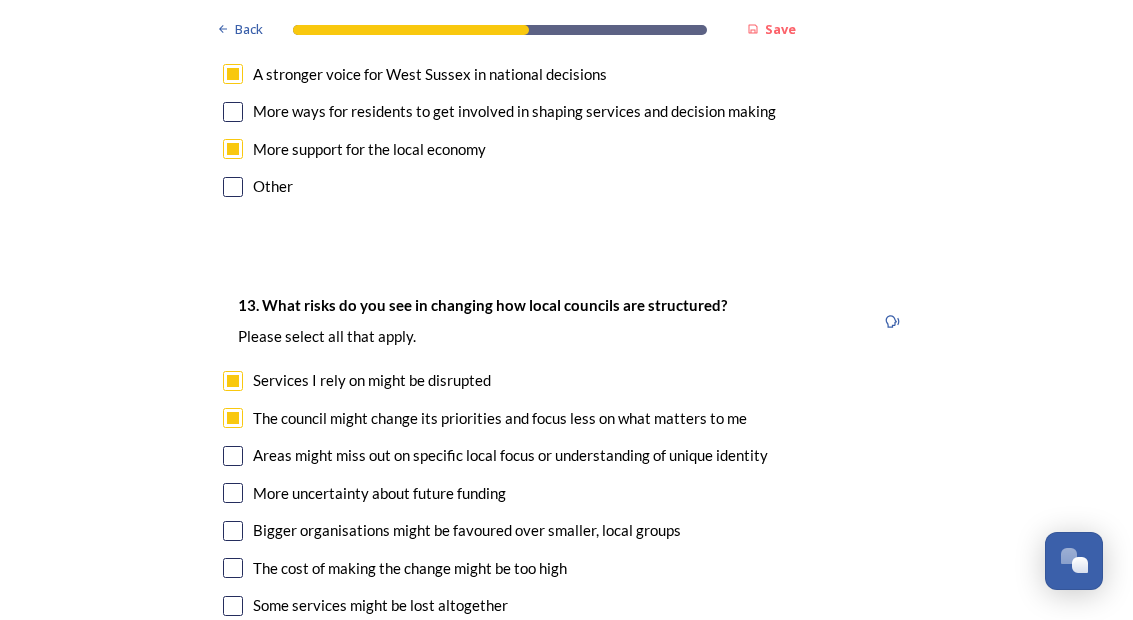 click at bounding box center [233, 456] 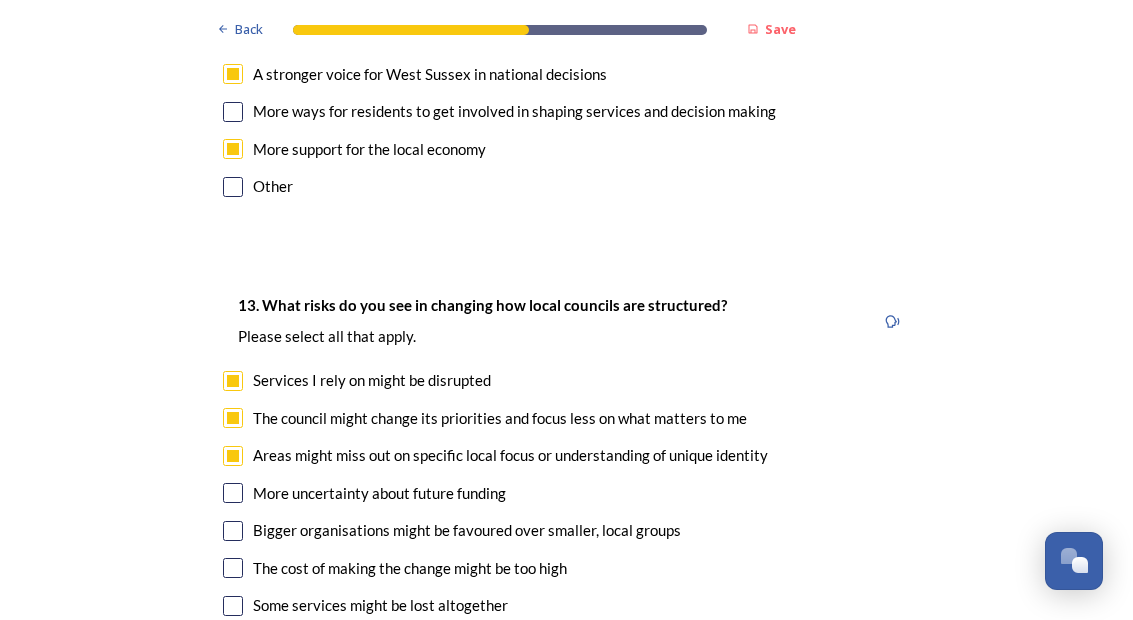 click at bounding box center [233, 493] 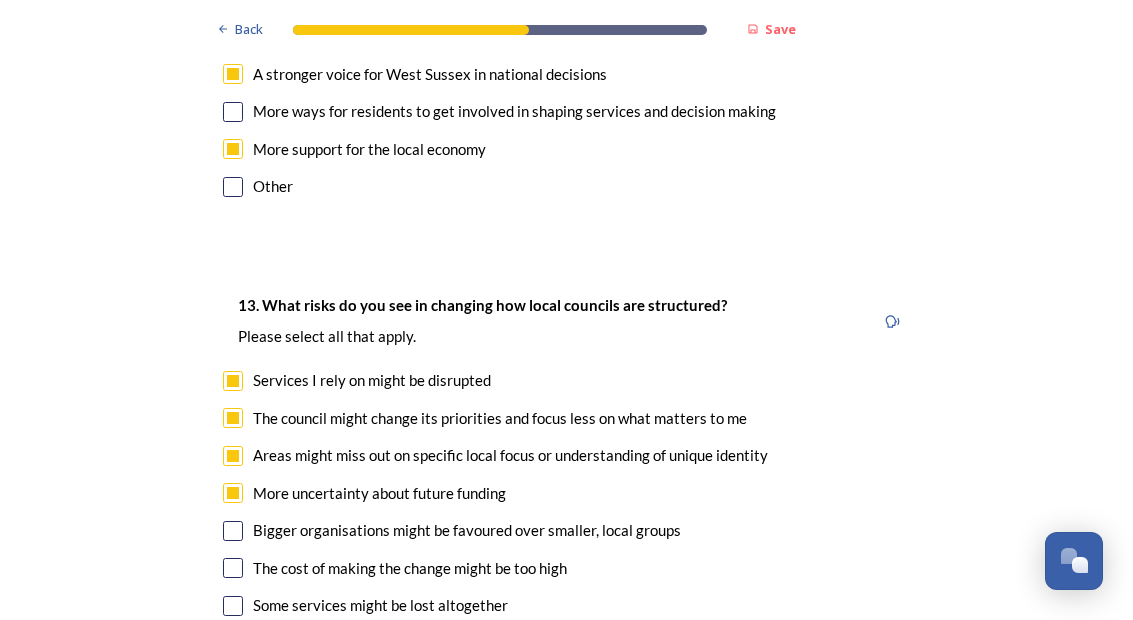 click on "Bigger organisations might be favoured over smaller, local groups" at bounding box center (467, 530) 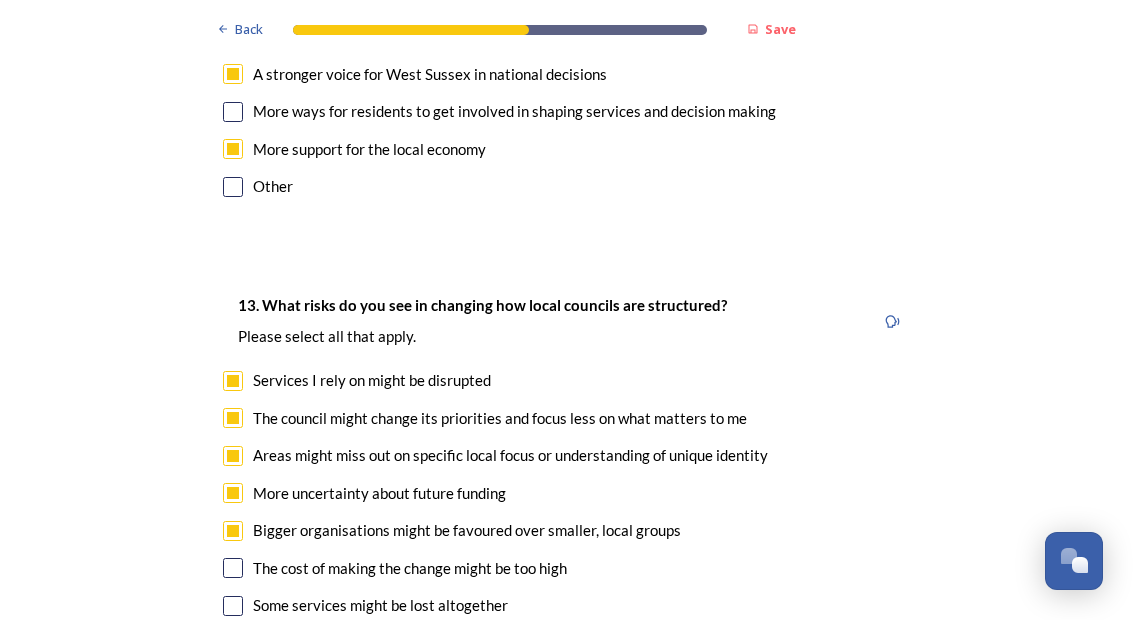 checkbox on "true" 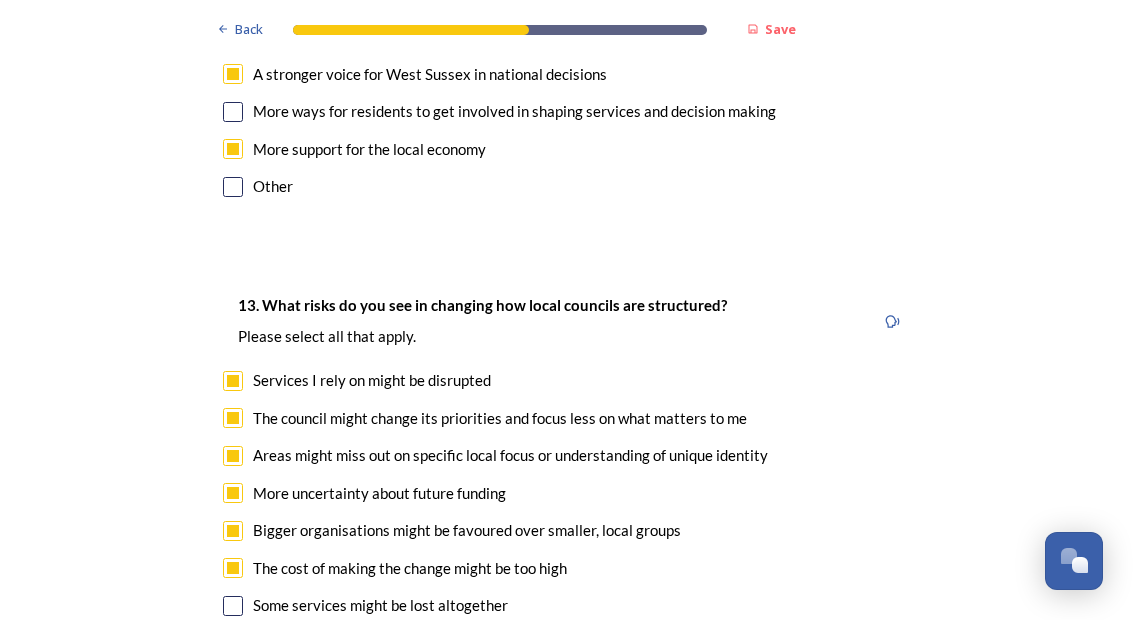 click on "Some services might be lost altogether" at bounding box center (567, 605) 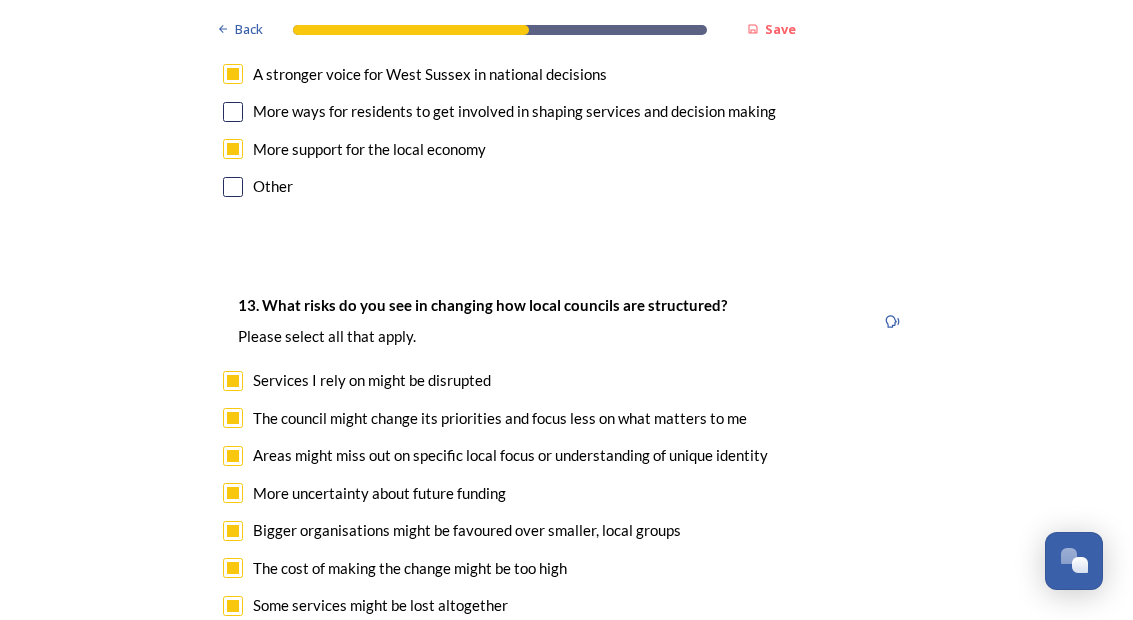 checkbox on "true" 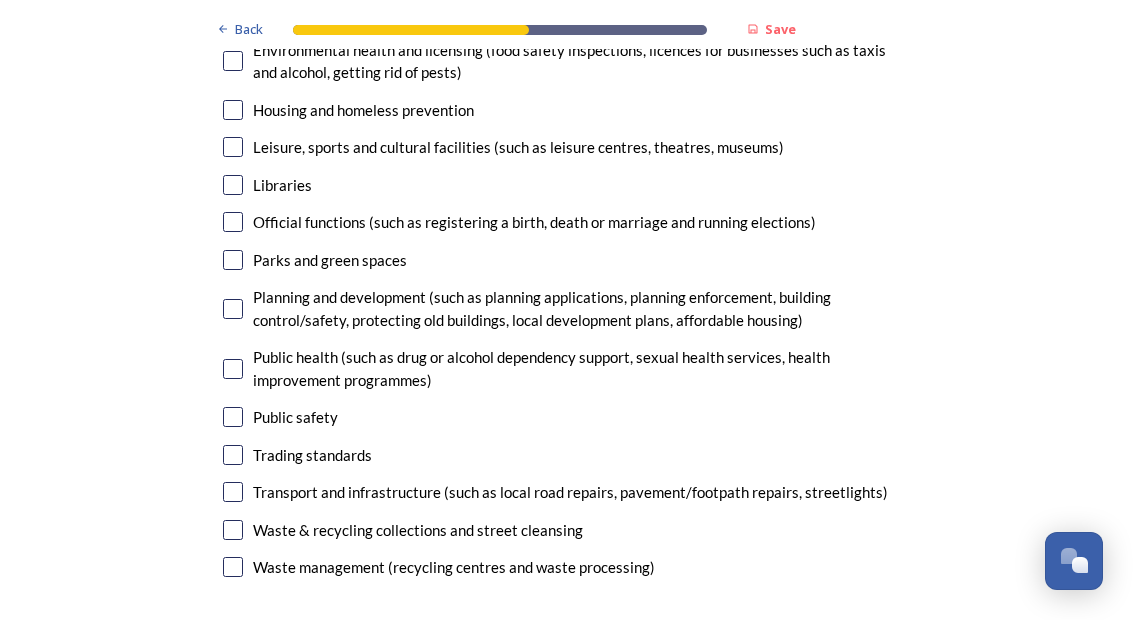 scroll, scrollTop: 5235, scrollLeft: 0, axis: vertical 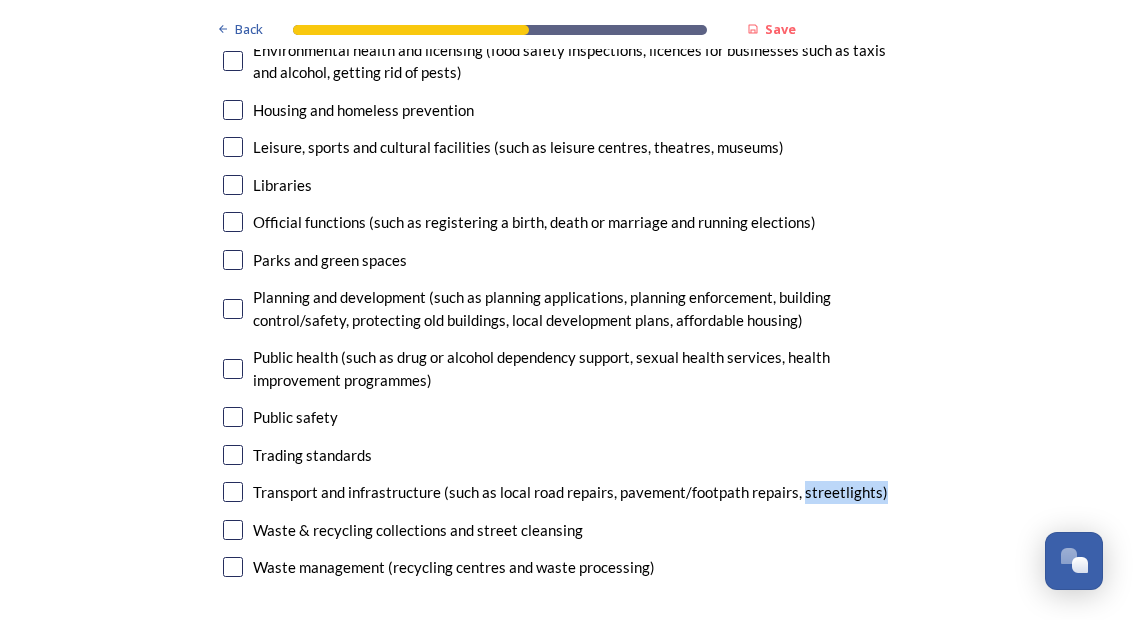 click on "Back Save Prioritising future services As explained on our  Shaping [GEOGRAPHIC_DATA] hub , Local Government Reorganisation for [GEOGRAPHIC_DATA] means that the county, district and borough councils will be replaced with one, or more than one, single-tier council (referred to as a unitary council) to deliver all your services.  Options currently being explored within [GEOGRAPHIC_DATA] are detailed on our  hub , but map visuals can be found below. A single county unitary , bringing the County Council and all seven District and Borough Councils services together to form a new unitary council for [GEOGRAPHIC_DATA]. Single unitary model (You can enlarge this map by clicking on the square expand icon in the top right of the image) Two unitary option, variation 1  -   one unitary combining Arun, [GEOGRAPHIC_DATA] and Worthing footprints and one unitary combining Adur, [GEOGRAPHIC_DATA], [GEOGRAPHIC_DATA], and Mid-Sussex footprints. Two unitary model variation 1 (You can enlarge this map by clicking on the square expand icon in the top right of the image) * Other 5" at bounding box center [566, -1741] 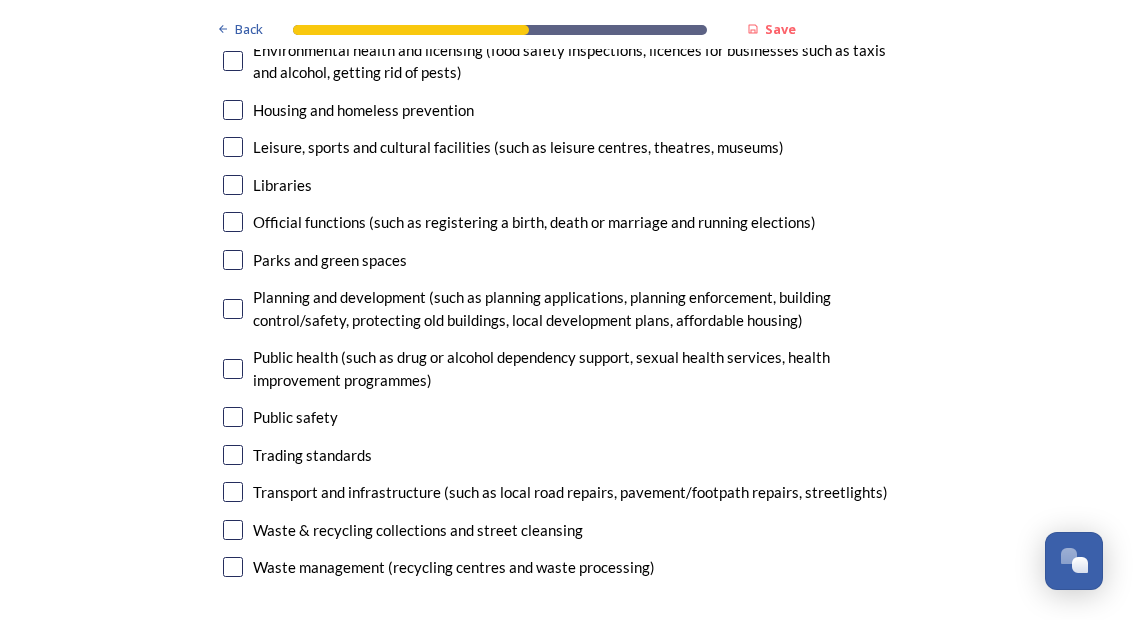 click on "Back Save Prioritising future services As explained on our  Shaping [GEOGRAPHIC_DATA] hub , Local Government Reorganisation for [GEOGRAPHIC_DATA] means that the county, district and borough councils will be replaced with one, or more than one, single-tier council (referred to as a unitary council) to deliver all your services.  Options currently being explored within [GEOGRAPHIC_DATA] are detailed on our  hub , but map visuals can be found below. A single county unitary , bringing the County Council and all seven District and Borough Councils services together to form a new unitary council for [GEOGRAPHIC_DATA]. Single unitary model (You can enlarge this map by clicking on the square expand icon in the top right of the image) Two unitary option, variation 1  -   one unitary combining Arun, [GEOGRAPHIC_DATA] and Worthing footprints and one unitary combining Adur, [GEOGRAPHIC_DATA], [GEOGRAPHIC_DATA], and Mid-Sussex footprints. Two unitary model variation 1 (You can enlarge this map by clicking on the square expand icon in the top right of the image) * Other 5" at bounding box center (566, -1741) 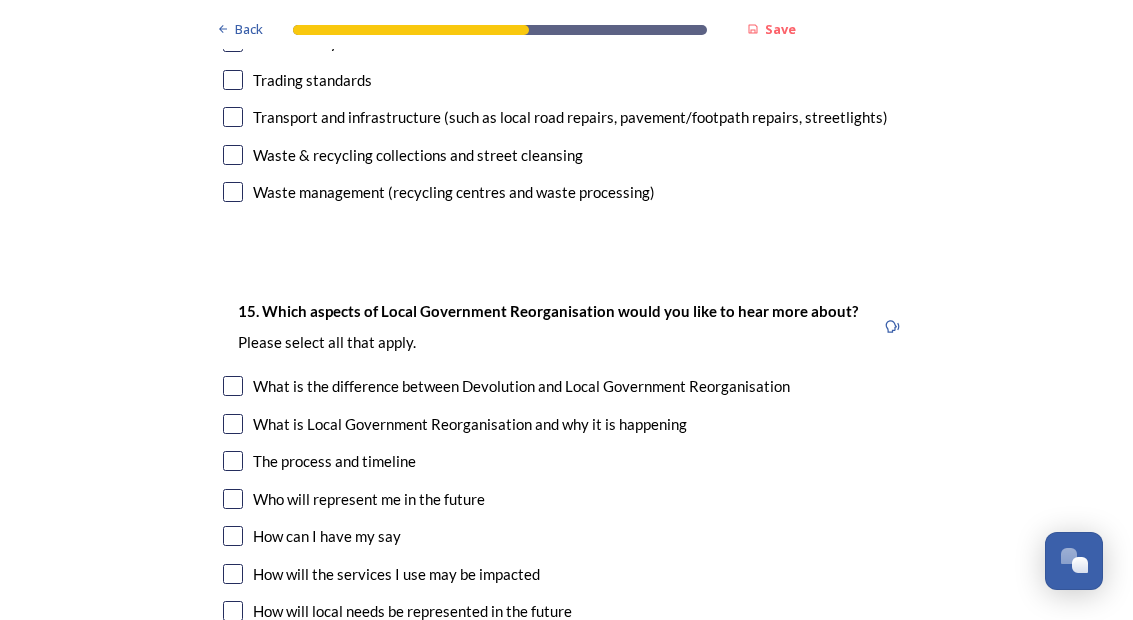scroll, scrollTop: 5610, scrollLeft: 0, axis: vertical 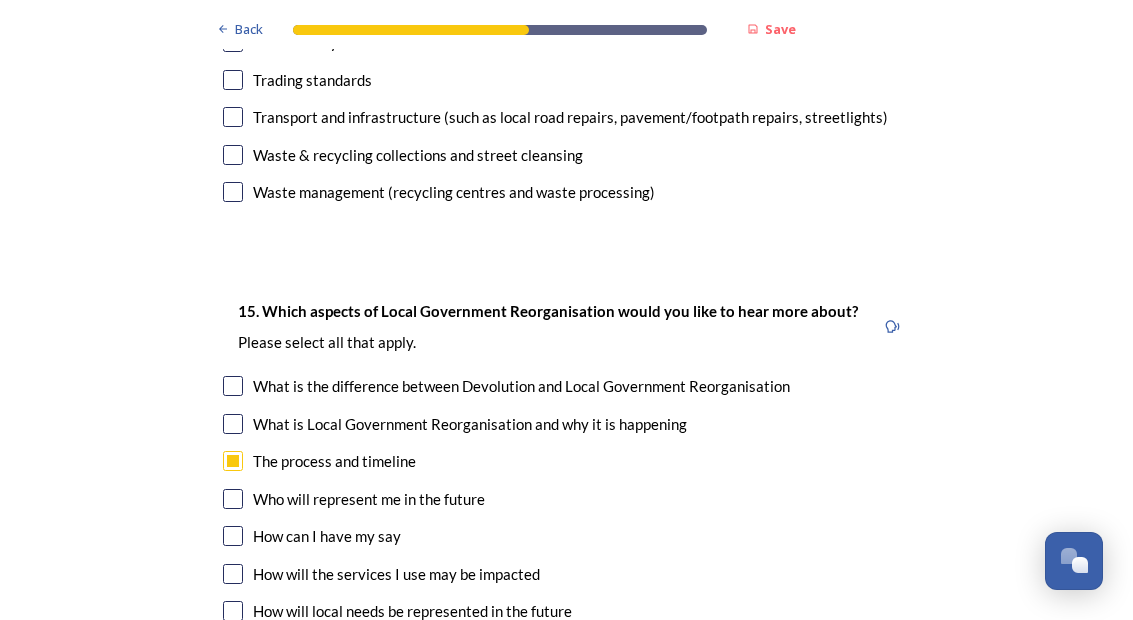 click at bounding box center (233, 499) 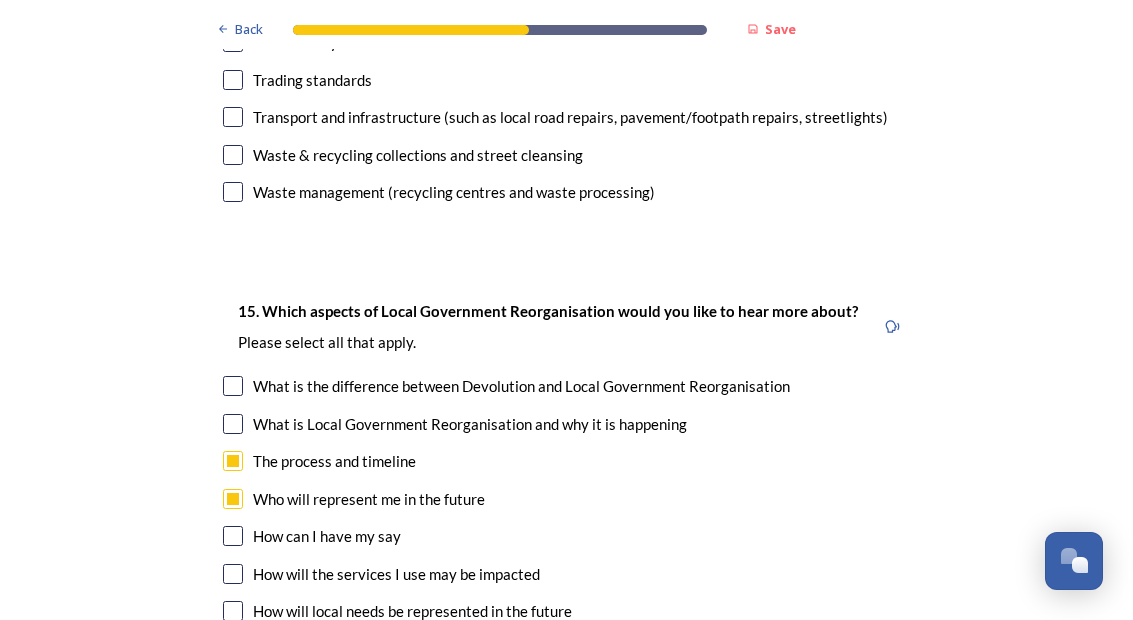 click on "How will the services I use may be impacted" at bounding box center (396, 574) 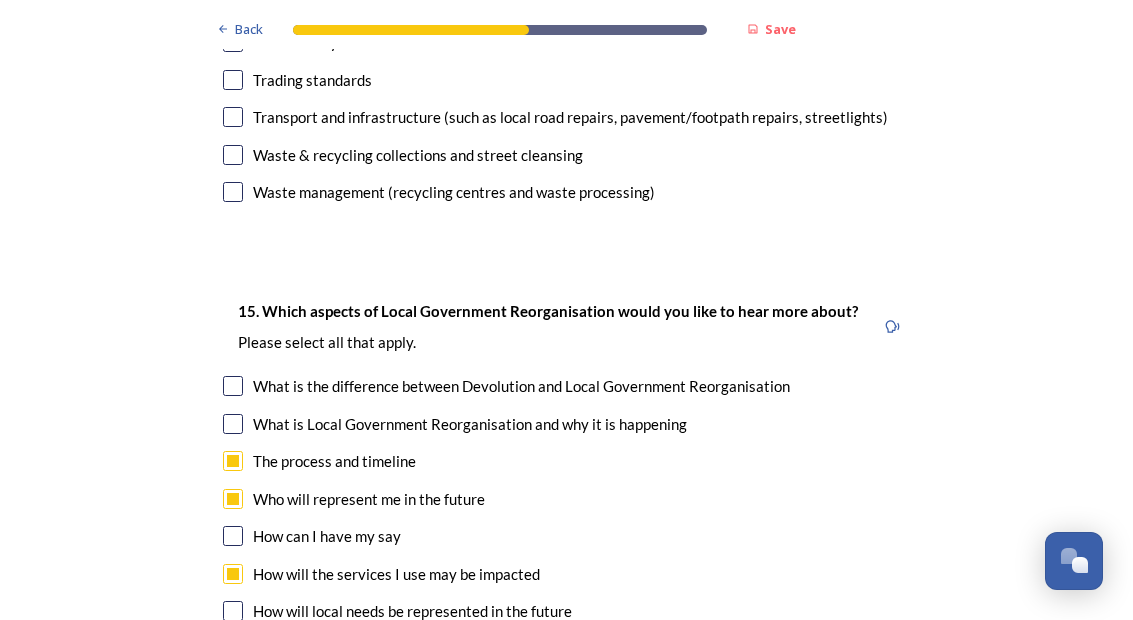 checkbox on "true" 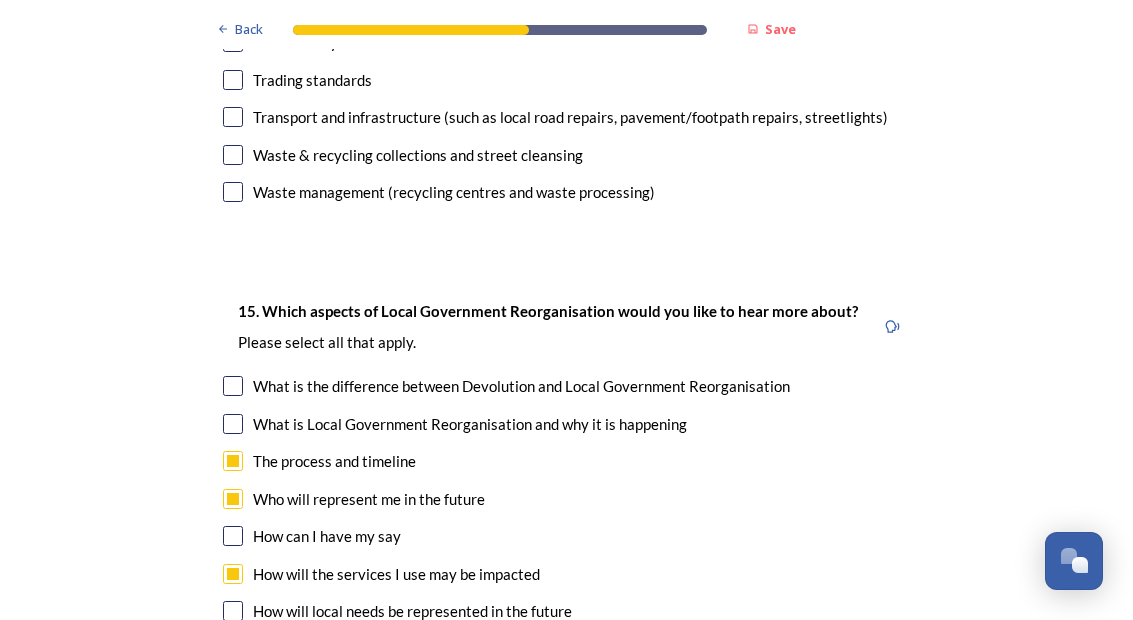 click at bounding box center [233, 611] 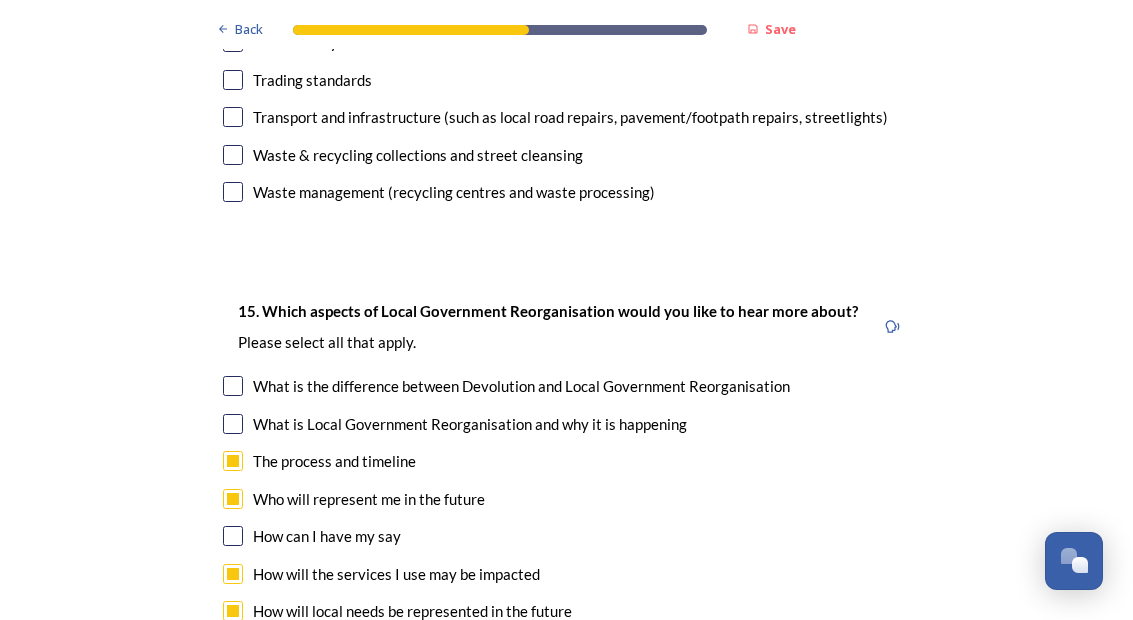 click at bounding box center [233, 649] 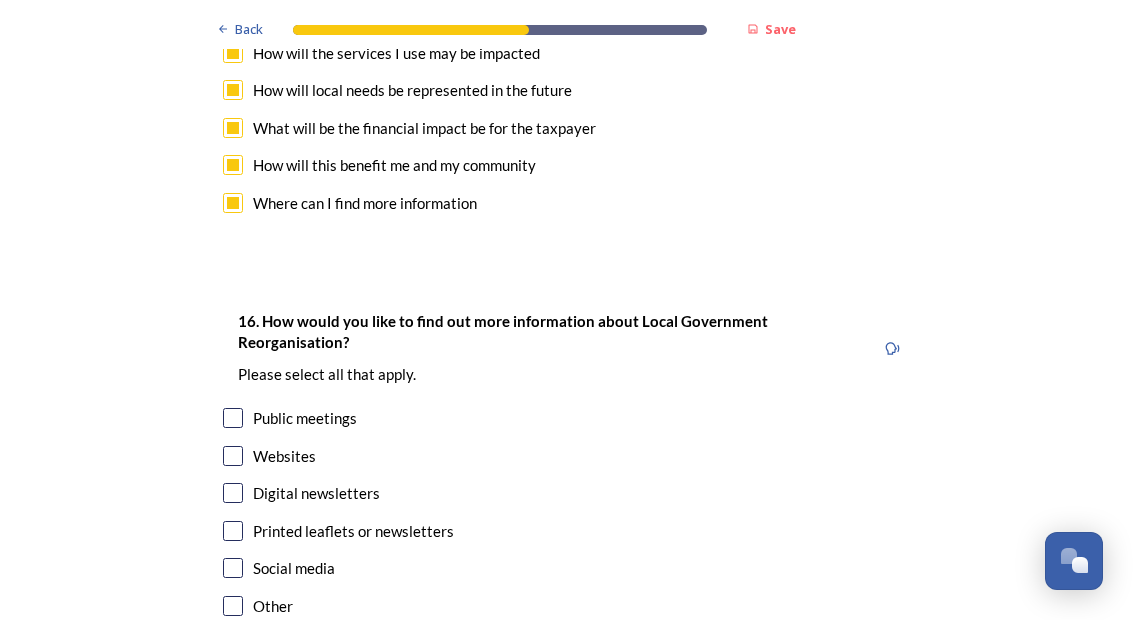 scroll, scrollTop: 6130, scrollLeft: 0, axis: vertical 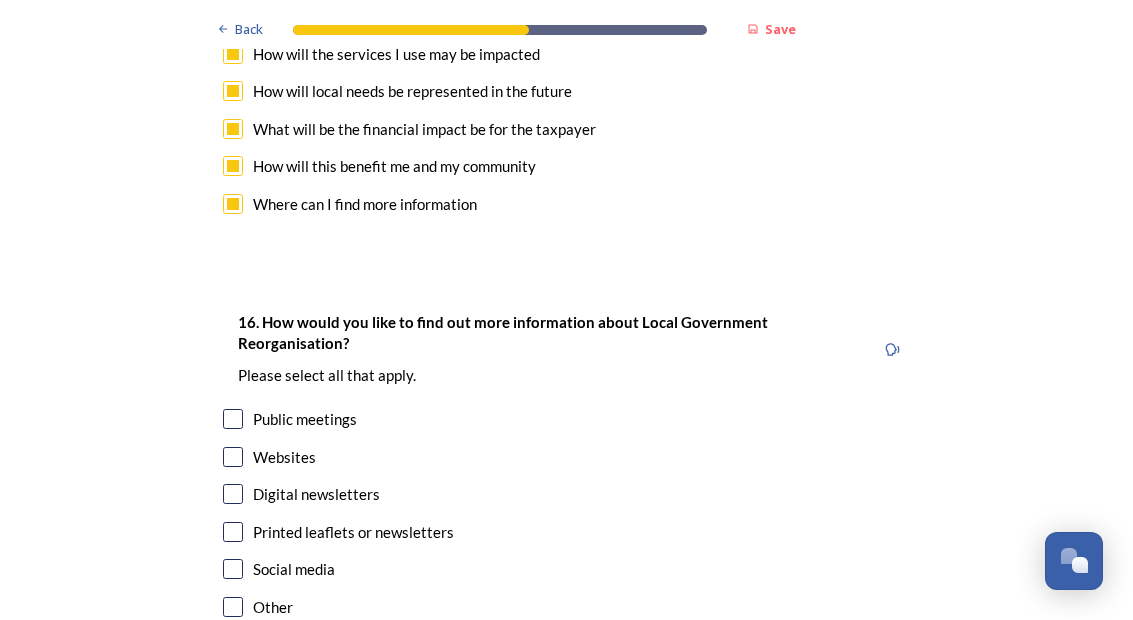 click at bounding box center [233, 419] 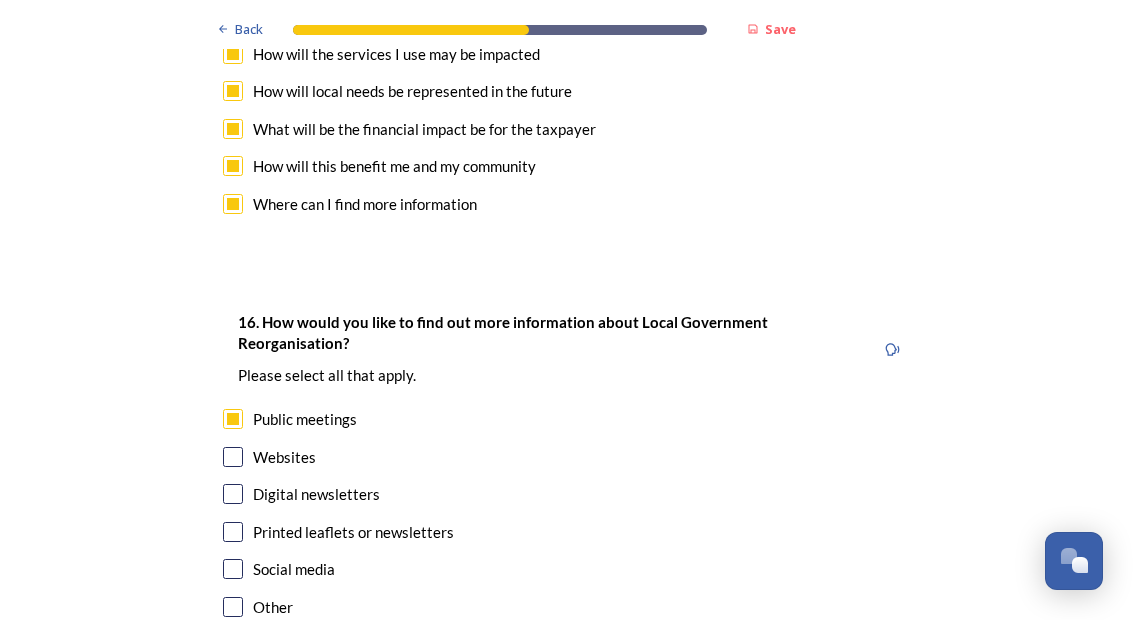 click at bounding box center (233, 494) 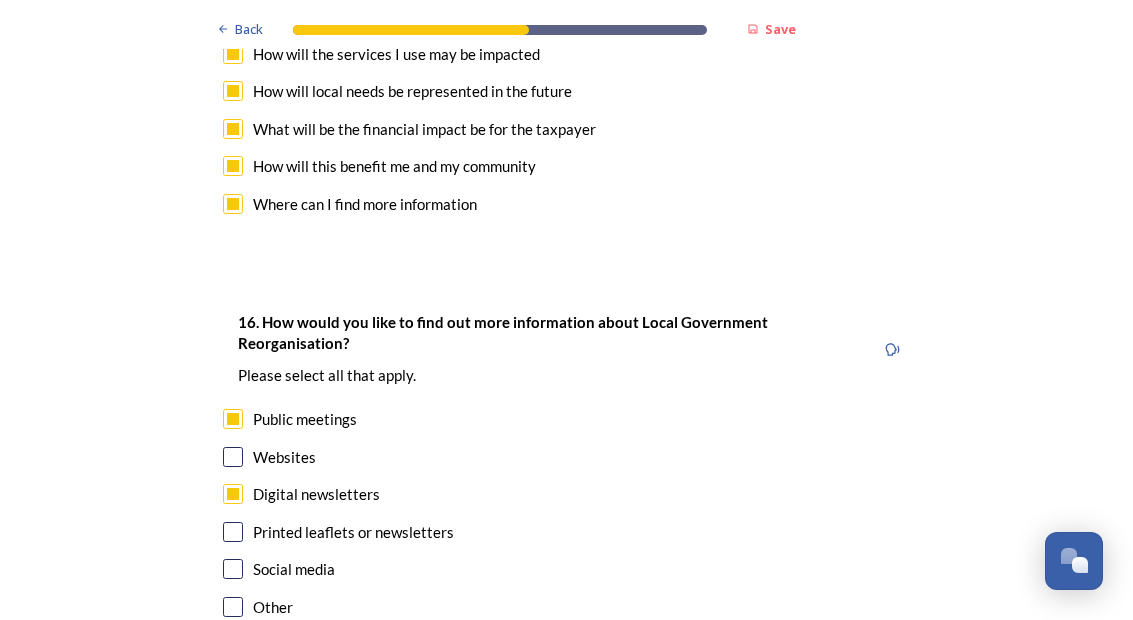click at bounding box center (233, 457) 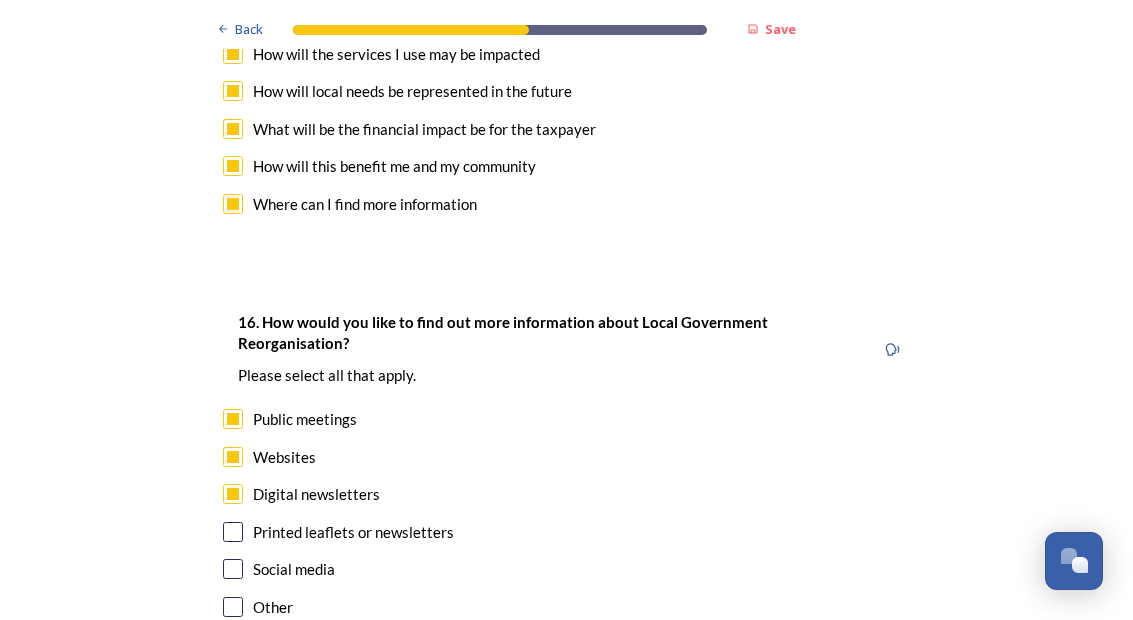click at bounding box center [233, 569] 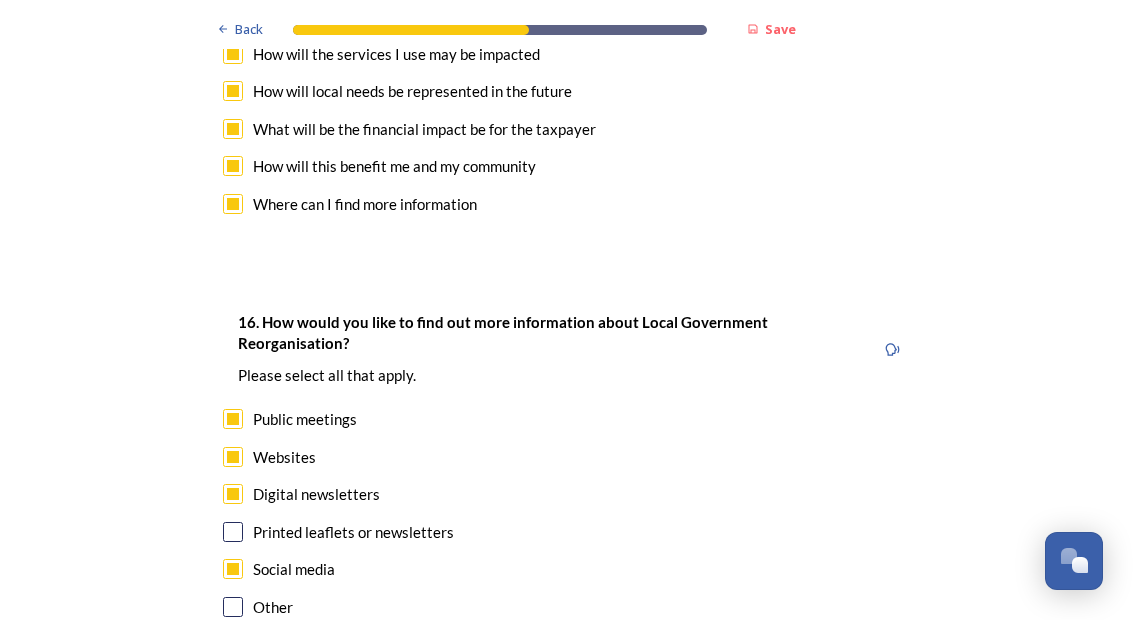 click on "Continue" at bounding box center [553, 717] 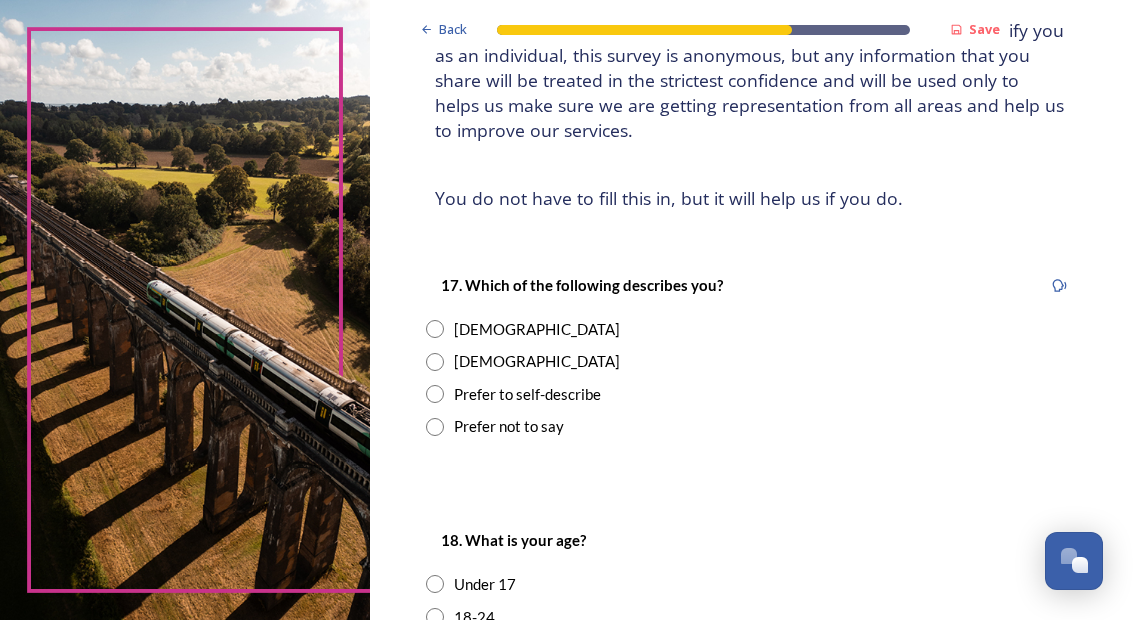 scroll, scrollTop: 185, scrollLeft: 0, axis: vertical 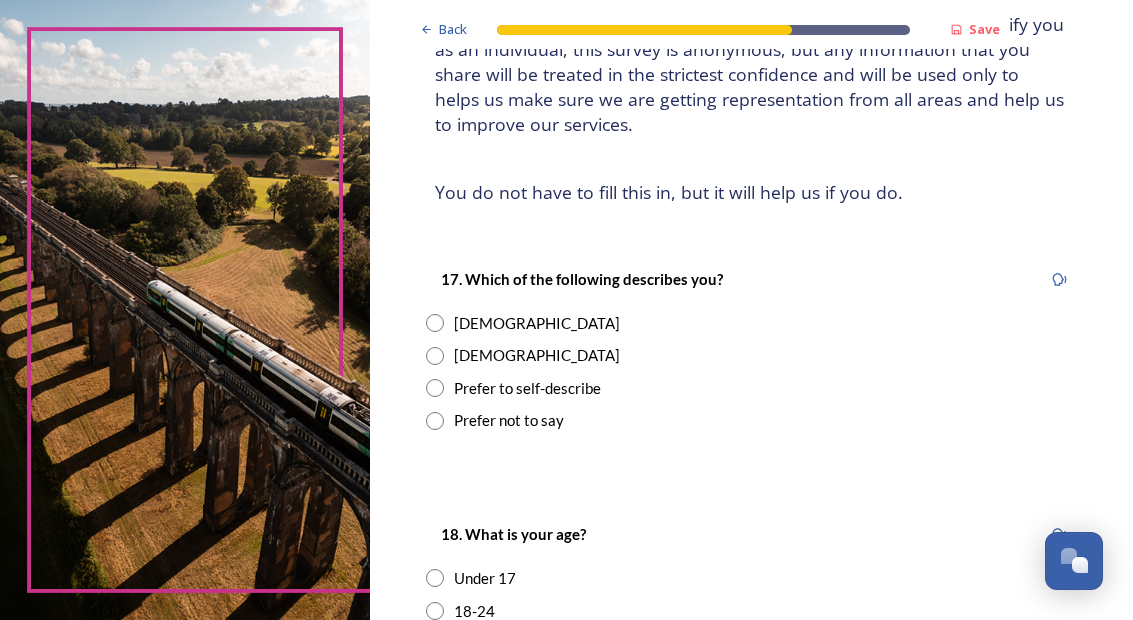 click on "[DEMOGRAPHIC_DATA]" at bounding box center [751, 323] 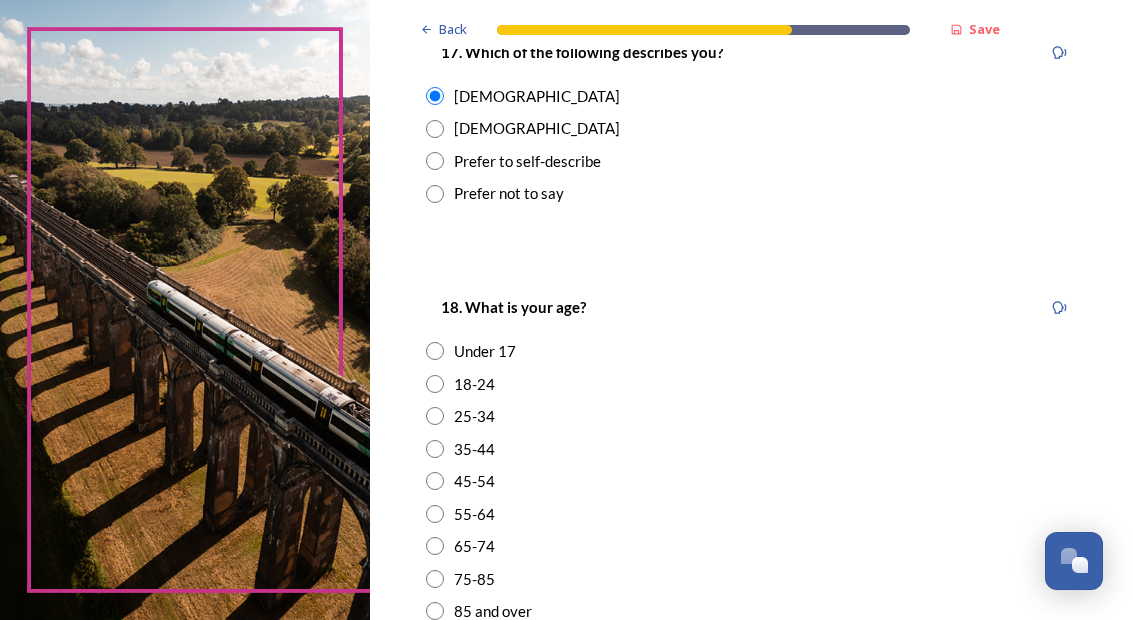 scroll, scrollTop: 434, scrollLeft: 0, axis: vertical 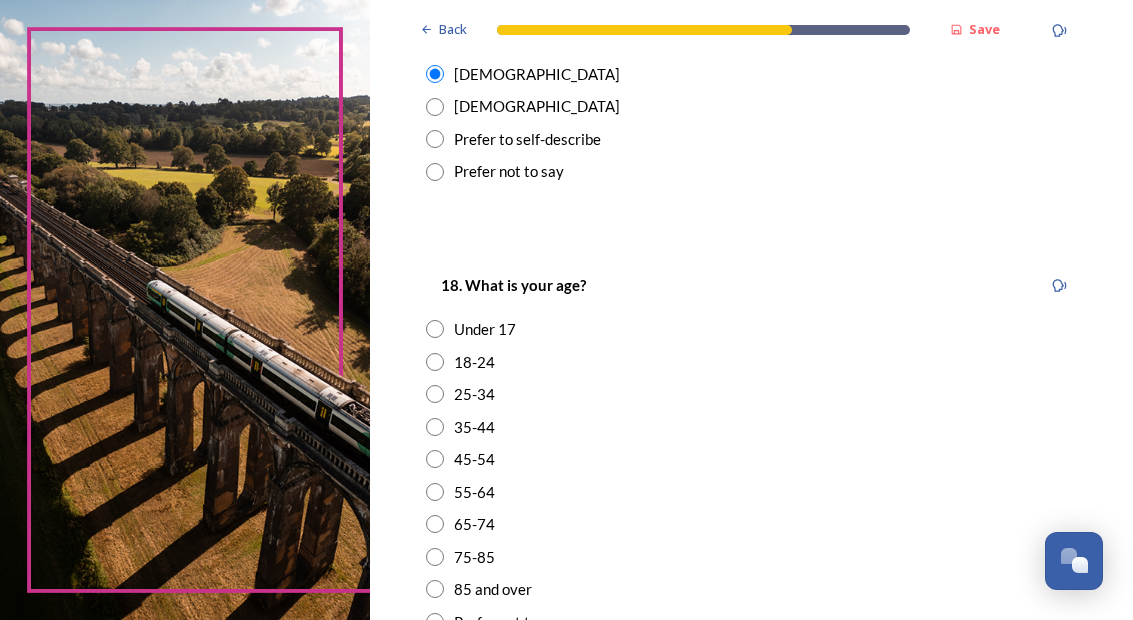 click on "65-74" at bounding box center [751, 524] 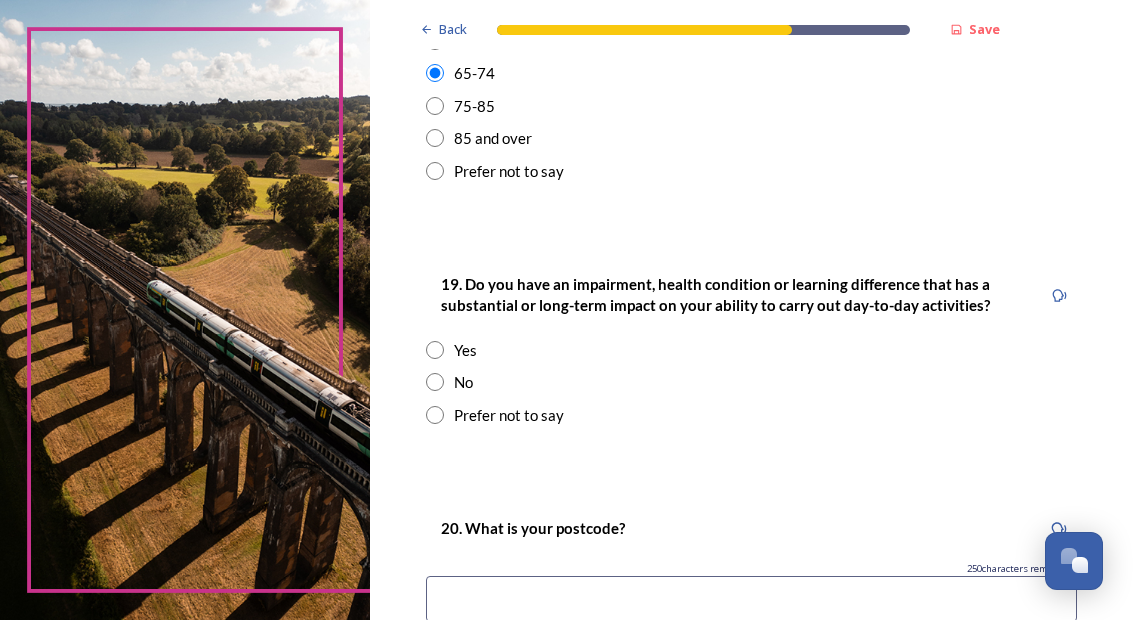 scroll, scrollTop: 891, scrollLeft: 0, axis: vertical 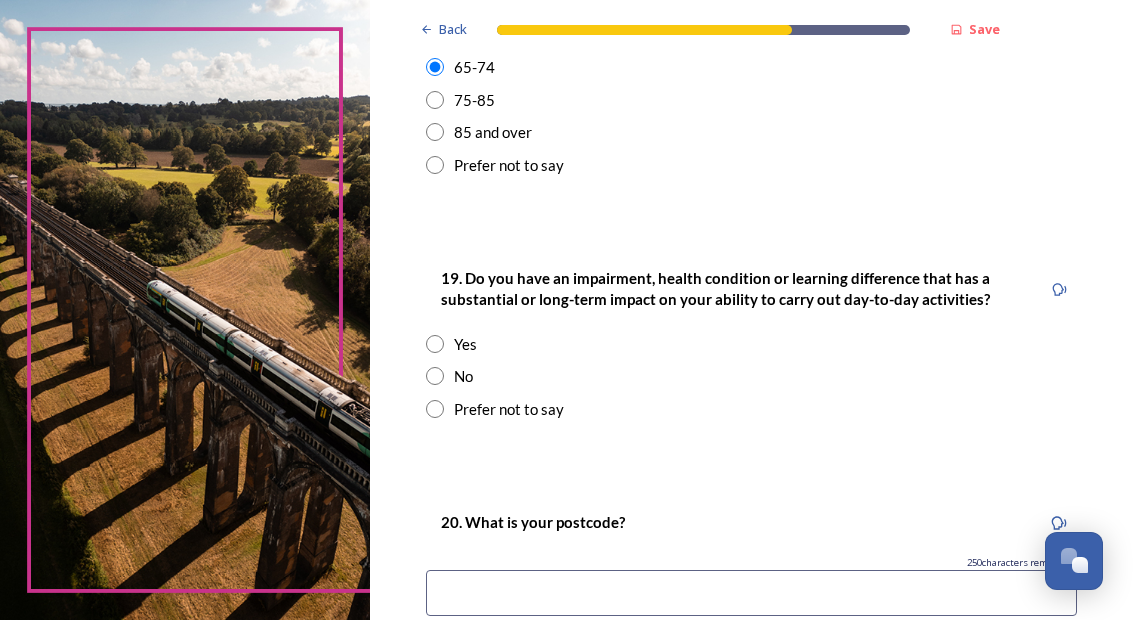 click at bounding box center [435, 376] 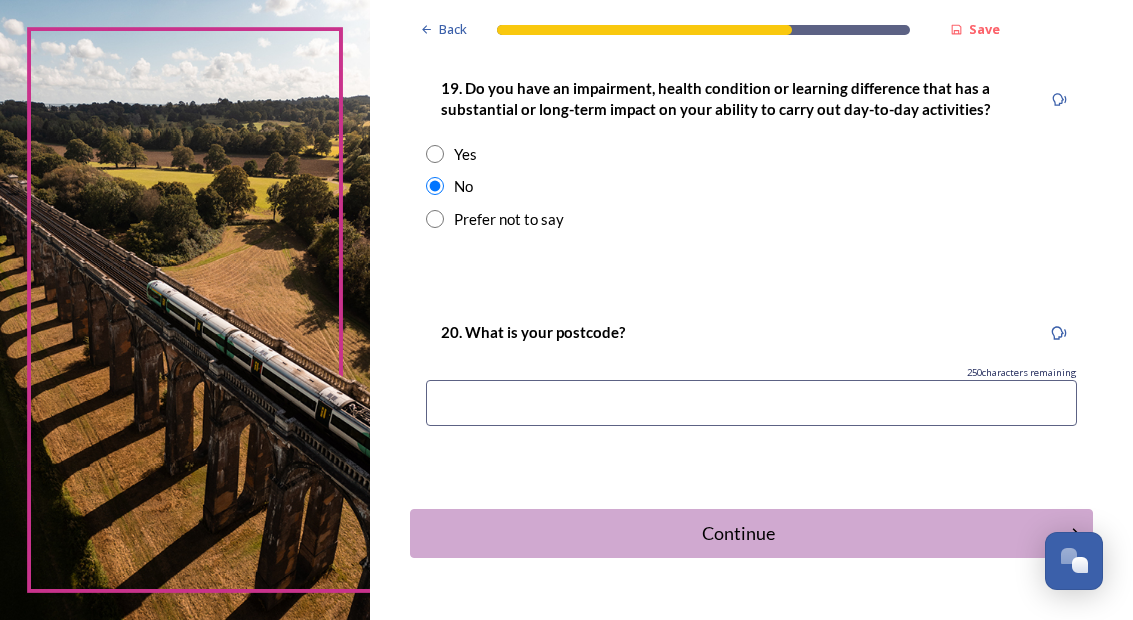 scroll, scrollTop: 1081, scrollLeft: 0, axis: vertical 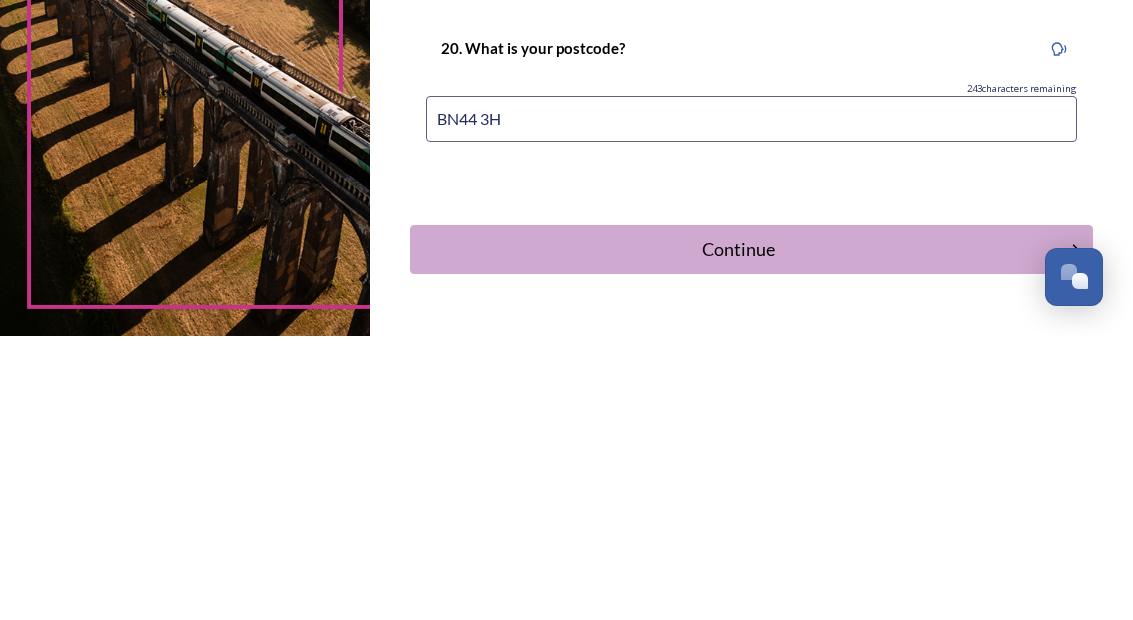 type on "BN44 3HS" 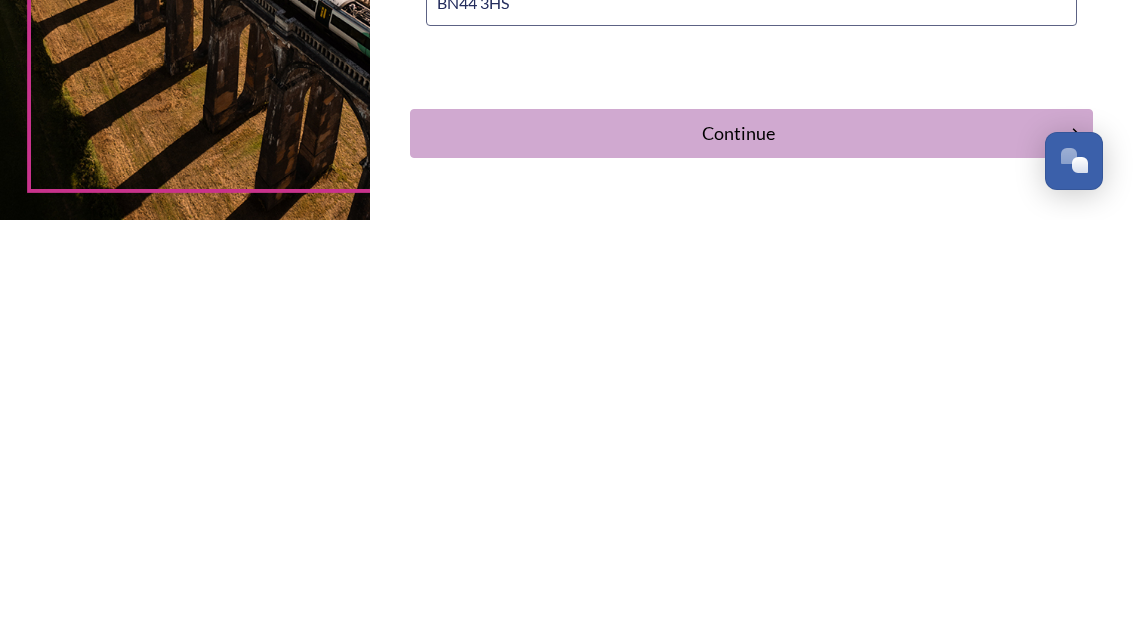 click on "Continue" at bounding box center (737, 533) 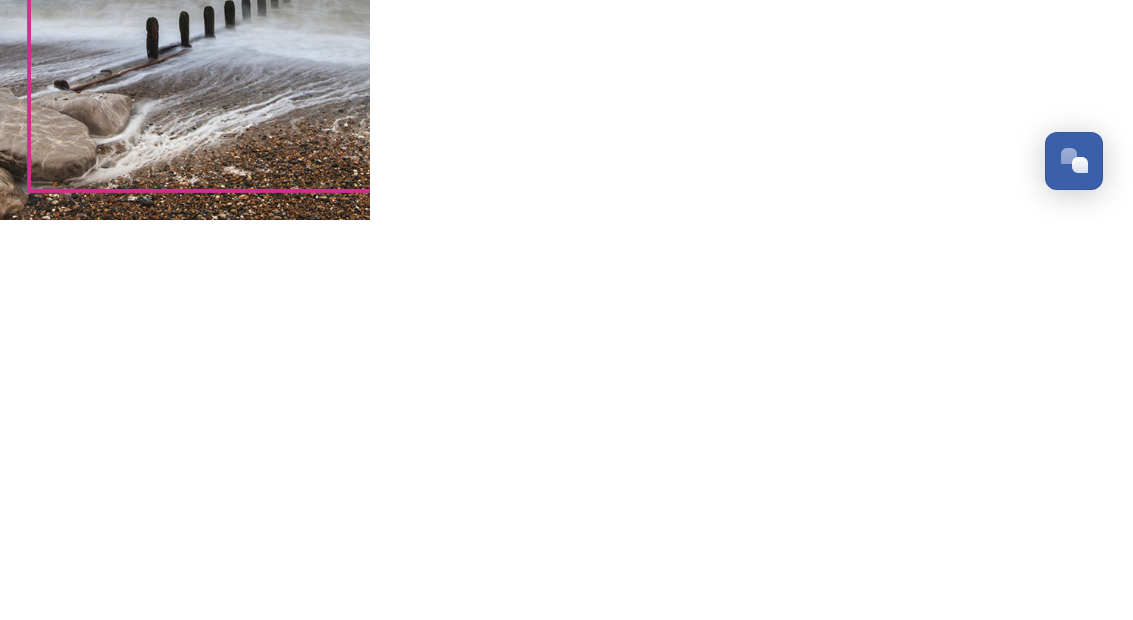 scroll, scrollTop: 0, scrollLeft: 0, axis: both 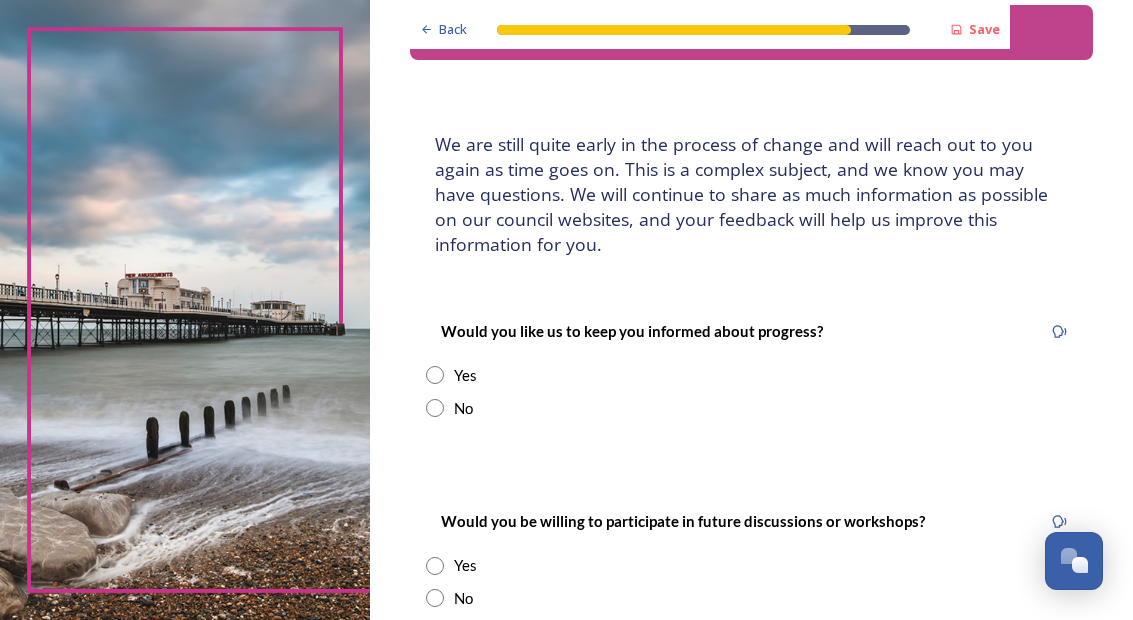 click on "Yes" at bounding box center [465, 375] 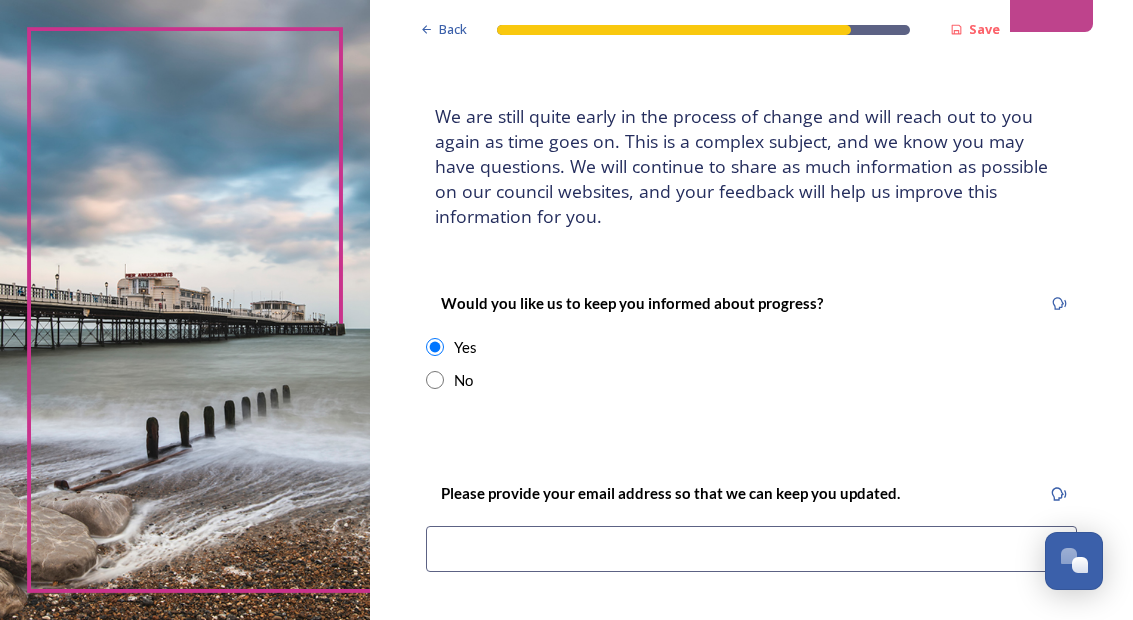 scroll, scrollTop: 93, scrollLeft: 0, axis: vertical 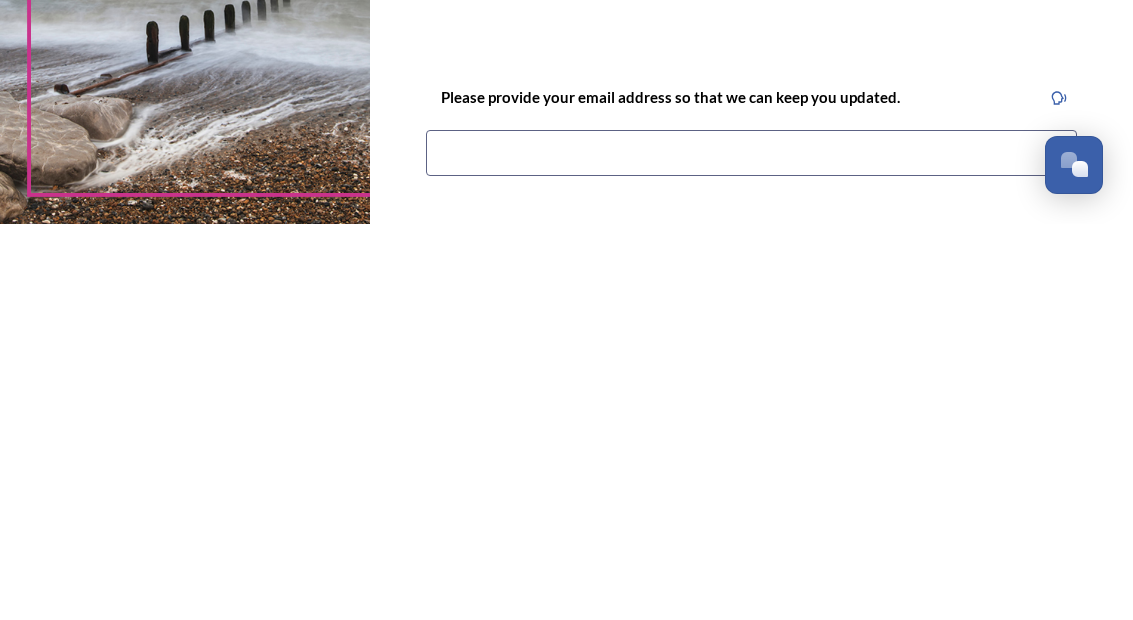 type on "[EMAIL_ADDRESS][DOMAIN_NAME]" 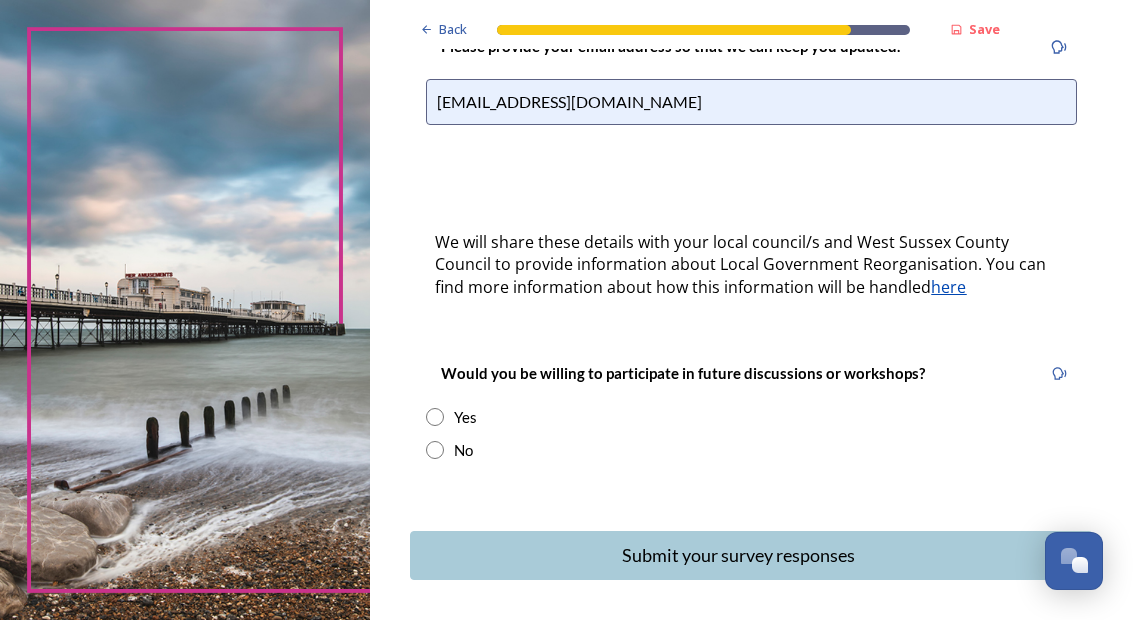scroll, scrollTop: 544, scrollLeft: 0, axis: vertical 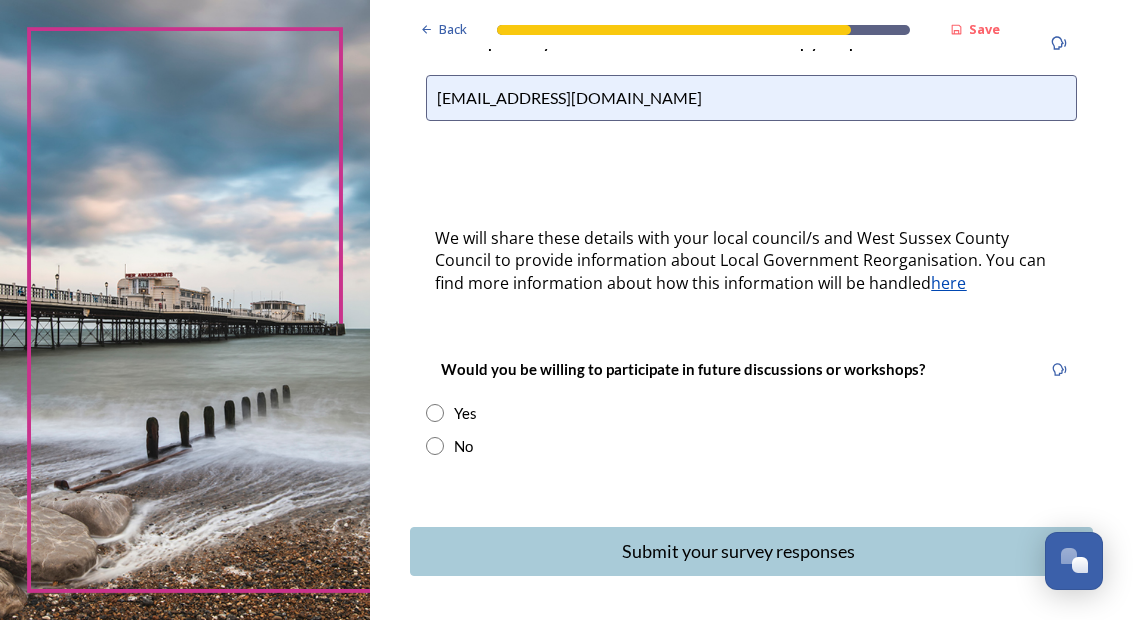 click on "Yes" at bounding box center [751, 413] 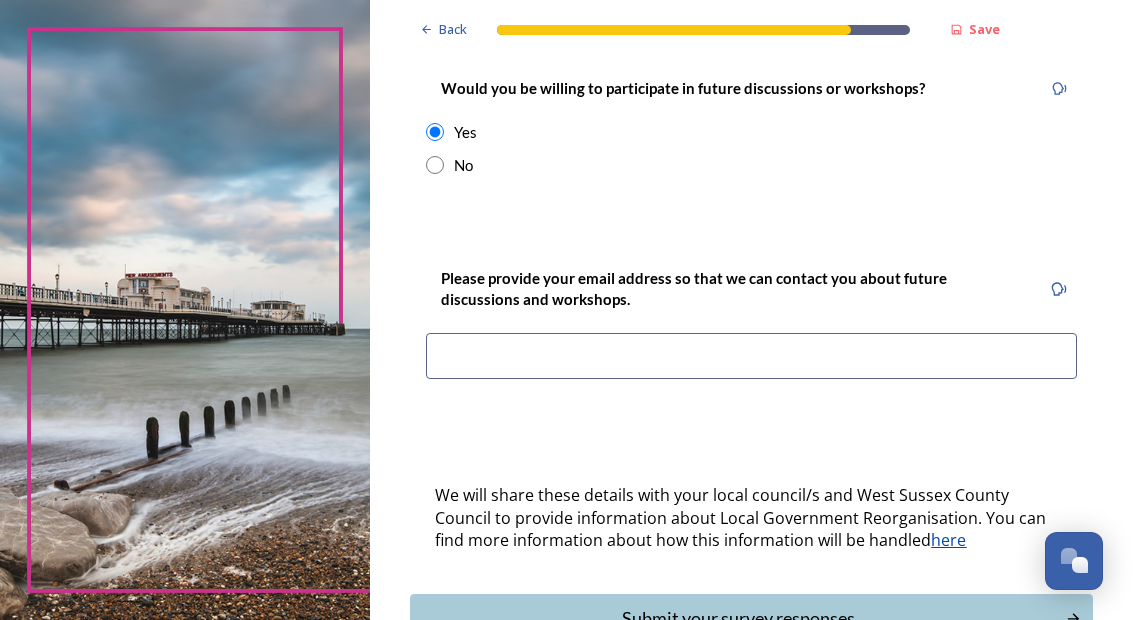 scroll, scrollTop: 825, scrollLeft: 0, axis: vertical 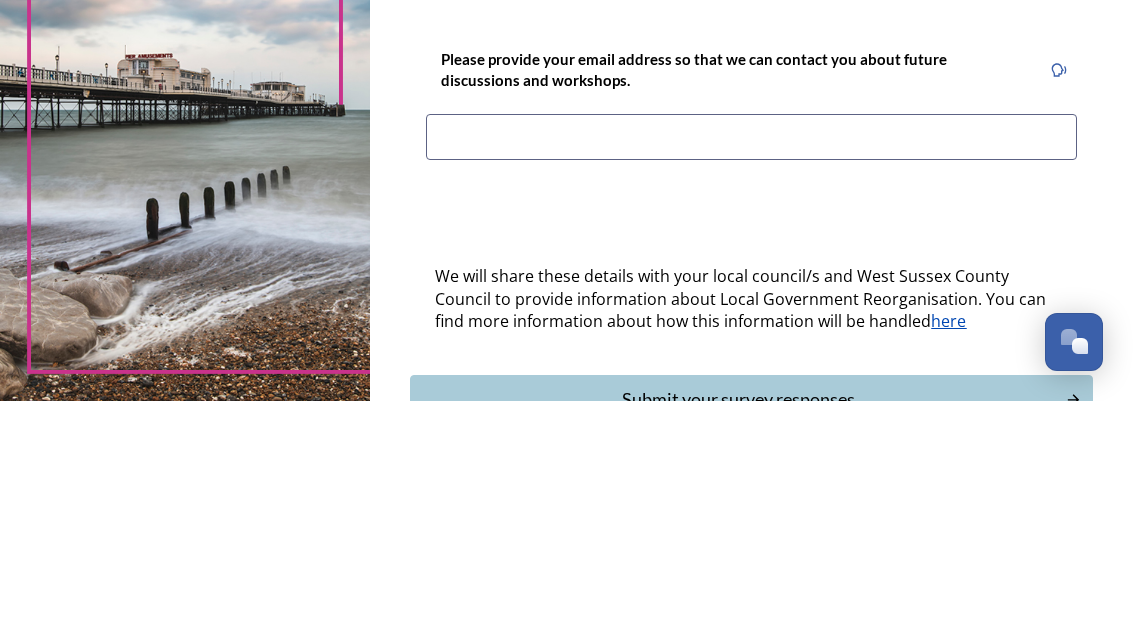 type on "[EMAIL_ADDRESS][DOMAIN_NAME]" 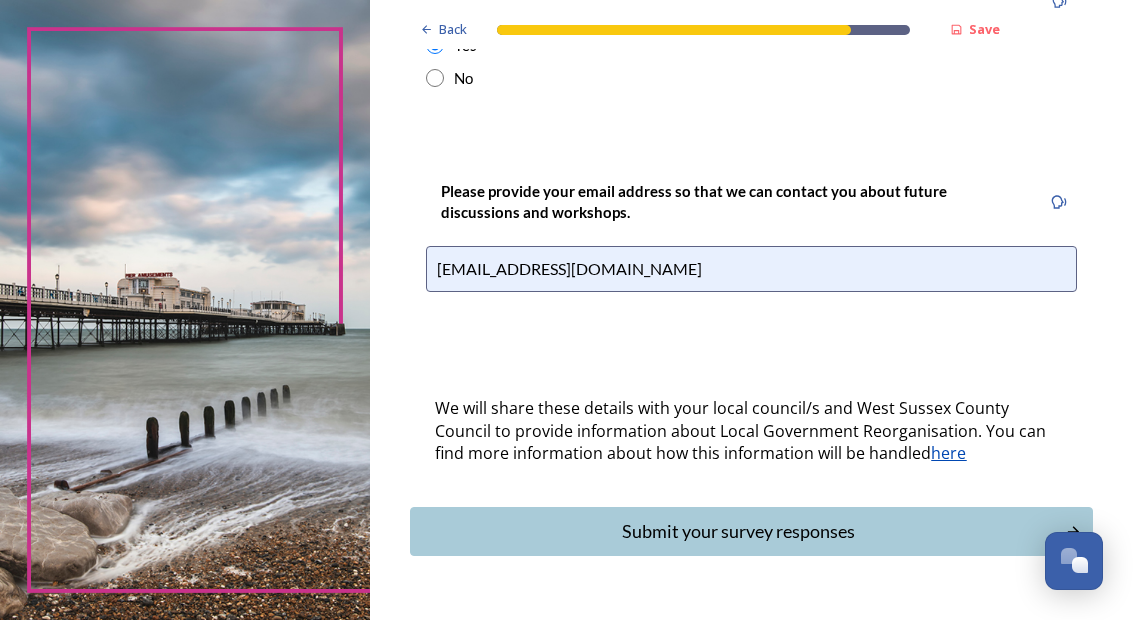 scroll, scrollTop: 912, scrollLeft: 0, axis: vertical 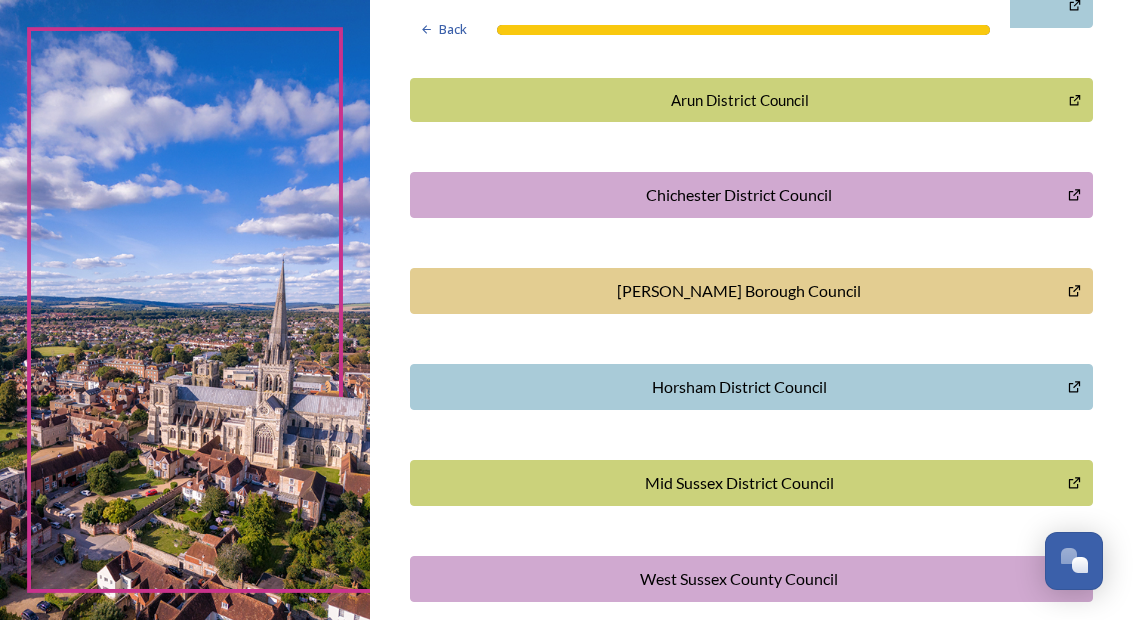 click on "Horsham District Council" at bounding box center (738, 387) 